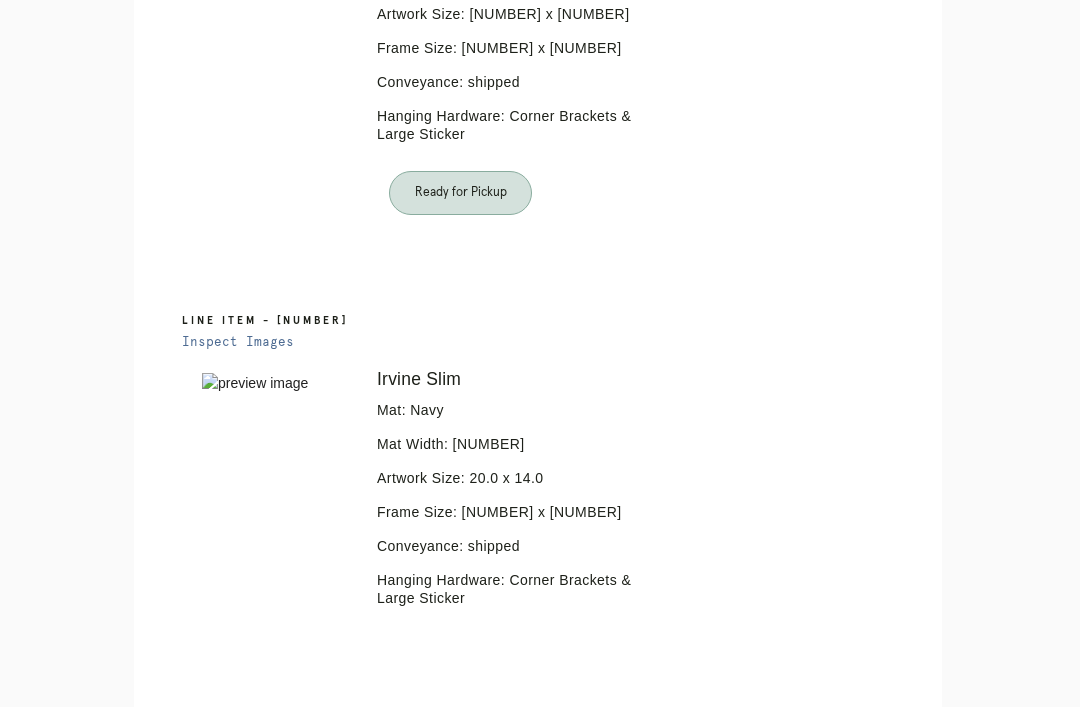 scroll, scrollTop: 729, scrollLeft: 0, axis: vertical 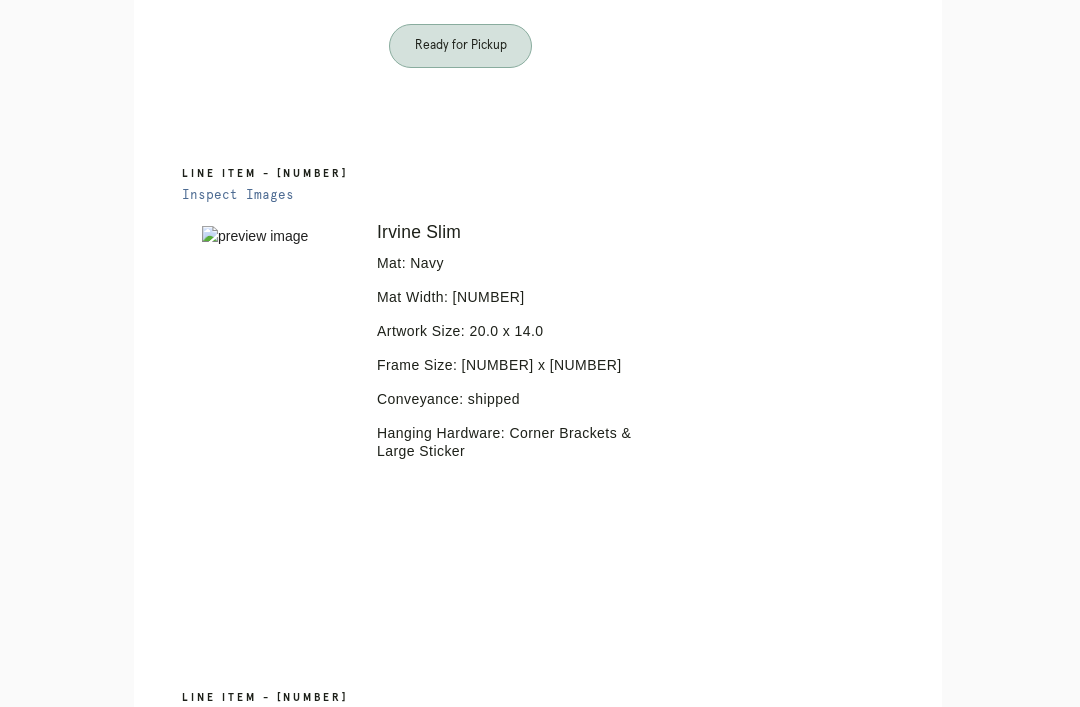 click on "Line Item - [NUMBER]
Inspect Images
Error retreiving frame spec #[NUMBER]
[WORD] [WORD]
Mat: [WORD]
Mat Width: [NUMBER]
Artwork Size:
[NUMBER]
x
[NUMBER]
Frame Size:
[NUMBER]
x
[NUMBER]
Conveyance: shipped
Hanging Hardware: Corner Brackets & Large Sticker" at bounding box center (538, -101) 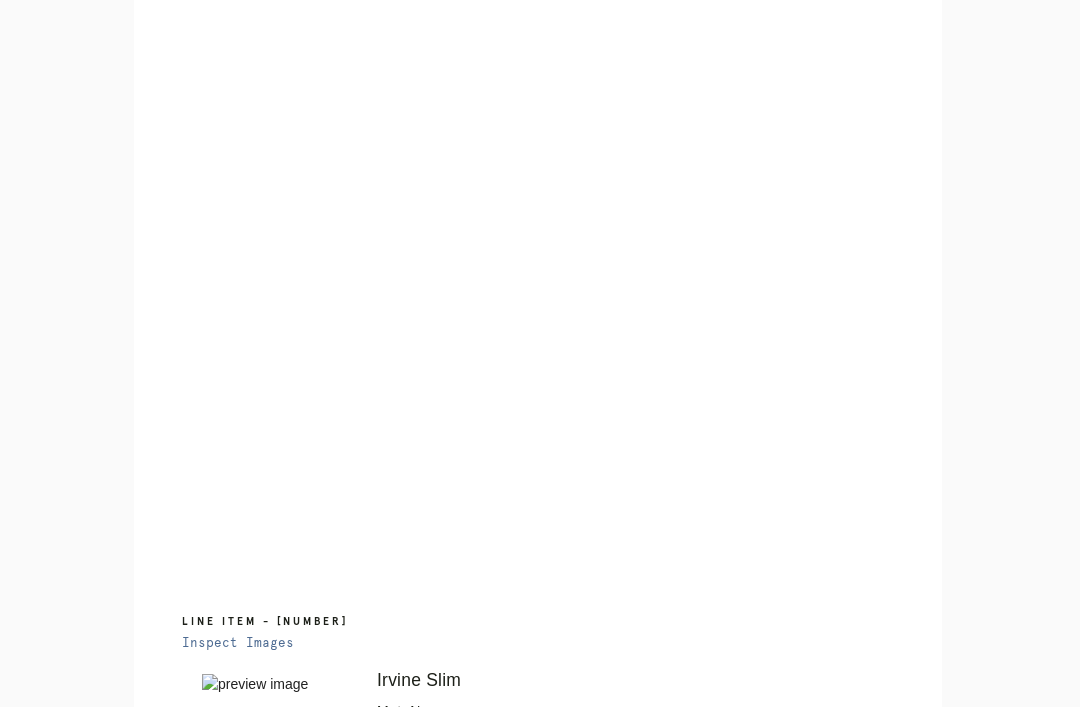 scroll, scrollTop: 1430, scrollLeft: 0, axis: vertical 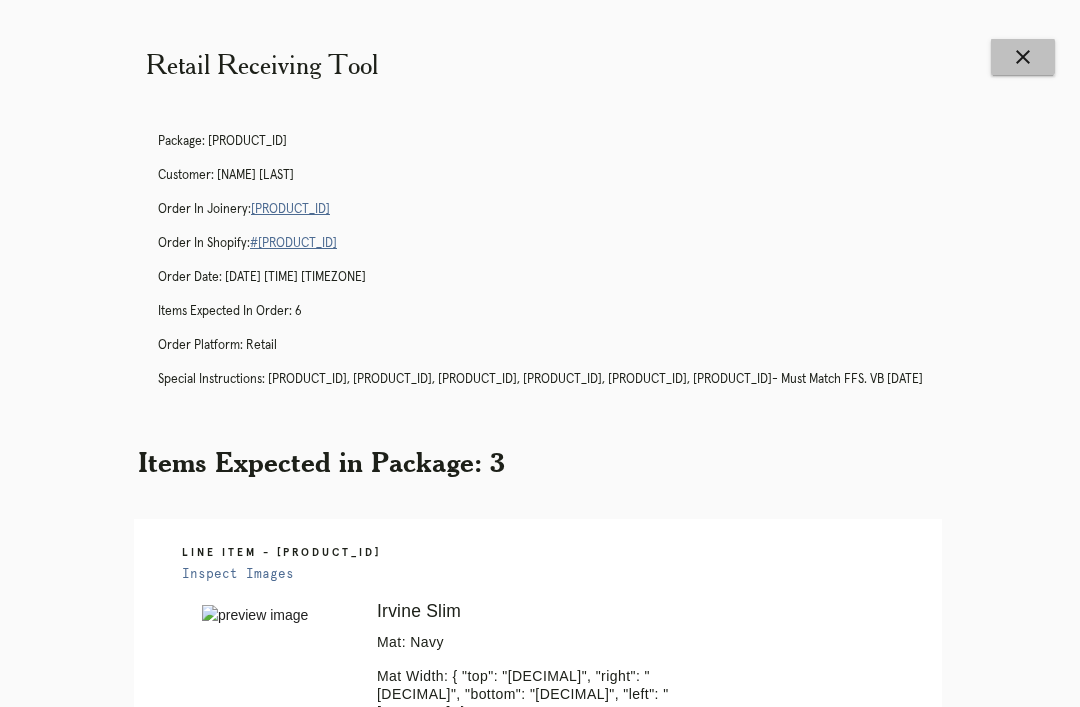click on "close" at bounding box center (1023, 57) 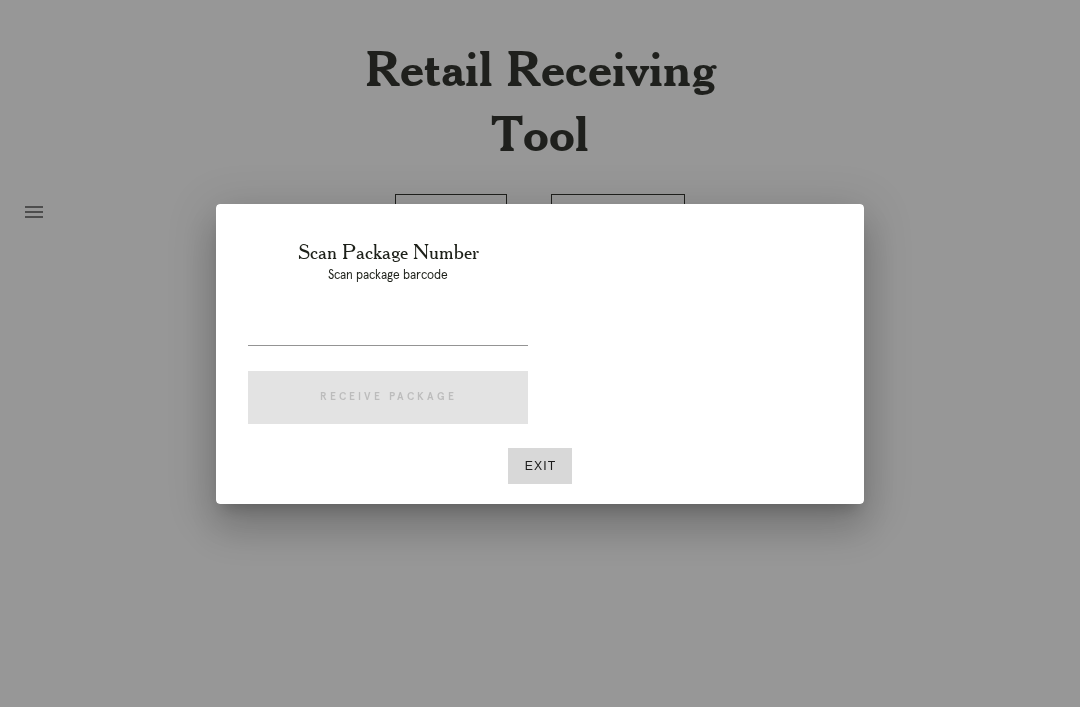 scroll, scrollTop: 0, scrollLeft: 0, axis: both 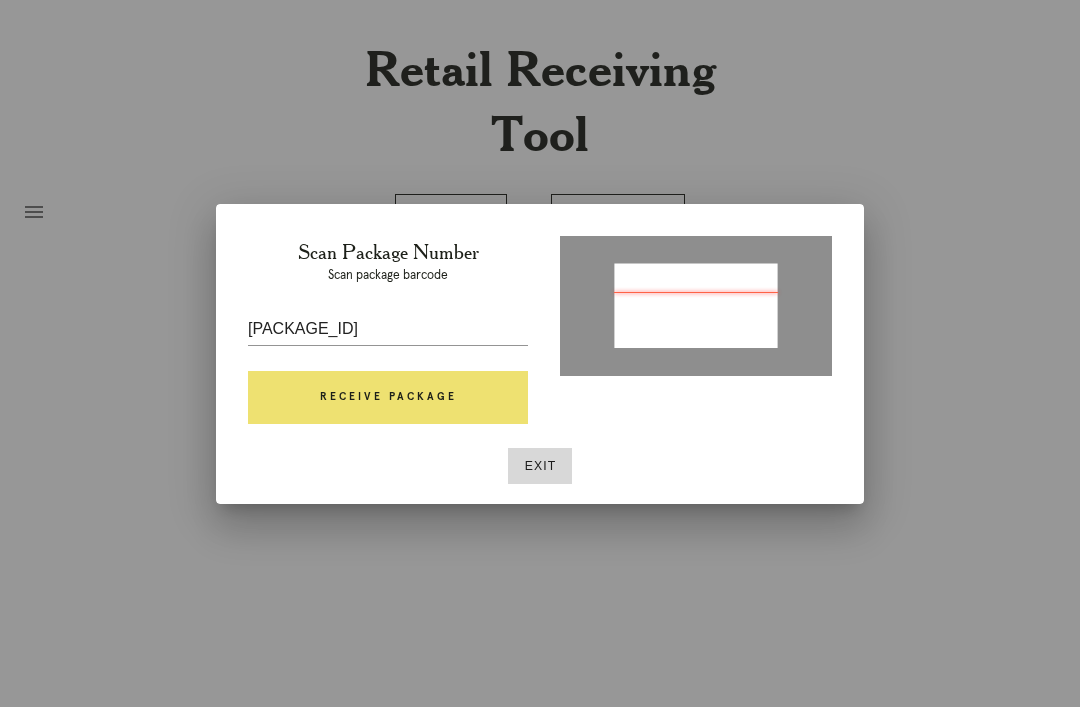 click on "Receive Package" at bounding box center [388, 398] 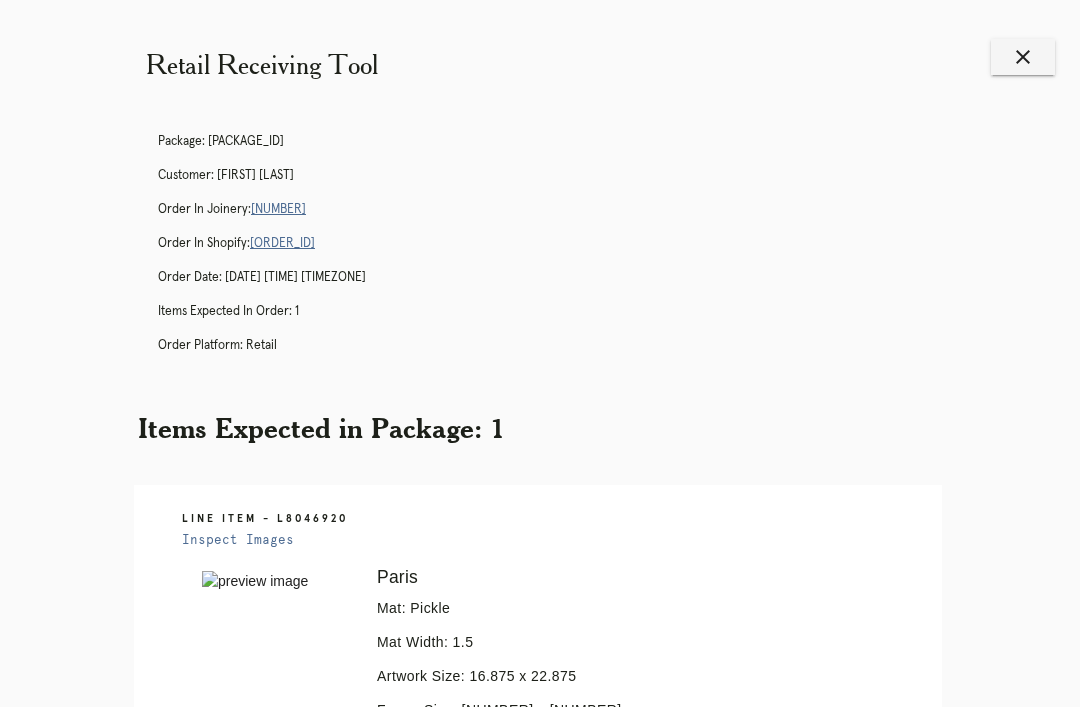 scroll, scrollTop: 41, scrollLeft: 0, axis: vertical 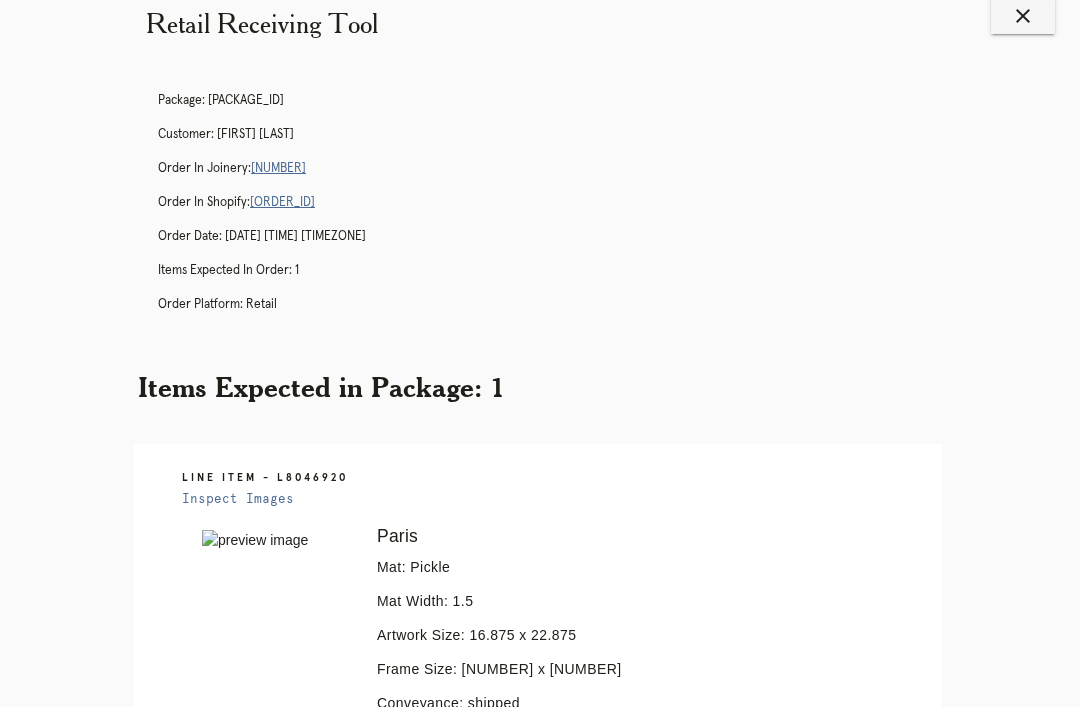 click on "R533360534" at bounding box center (278, 168) 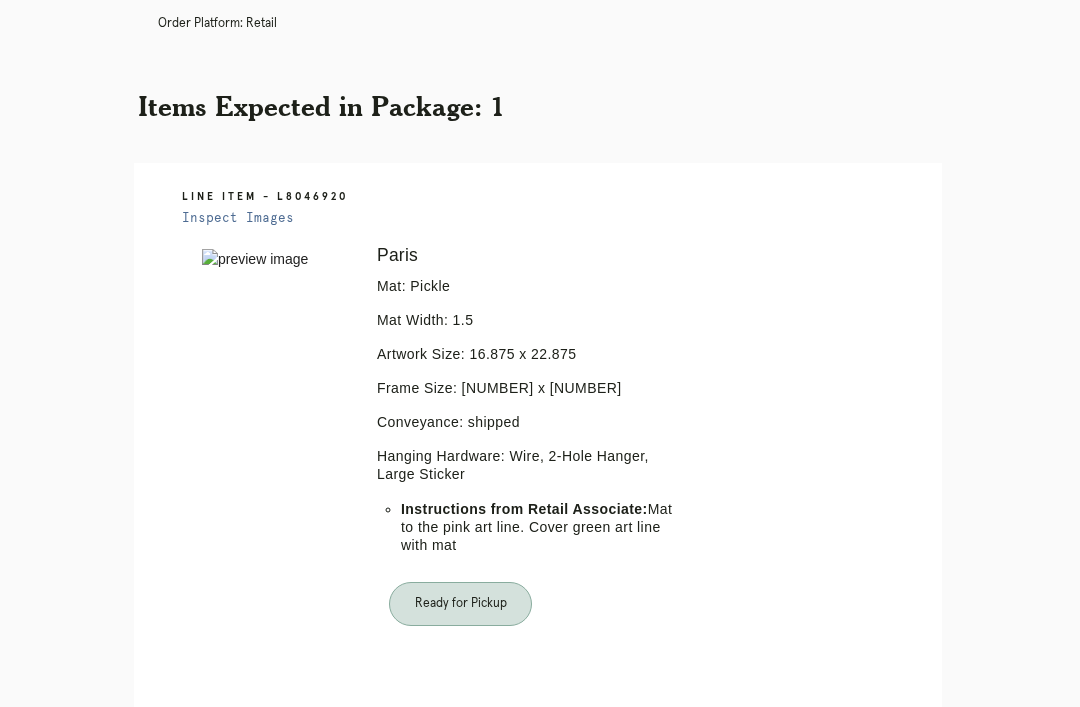 scroll, scrollTop: 0, scrollLeft: 0, axis: both 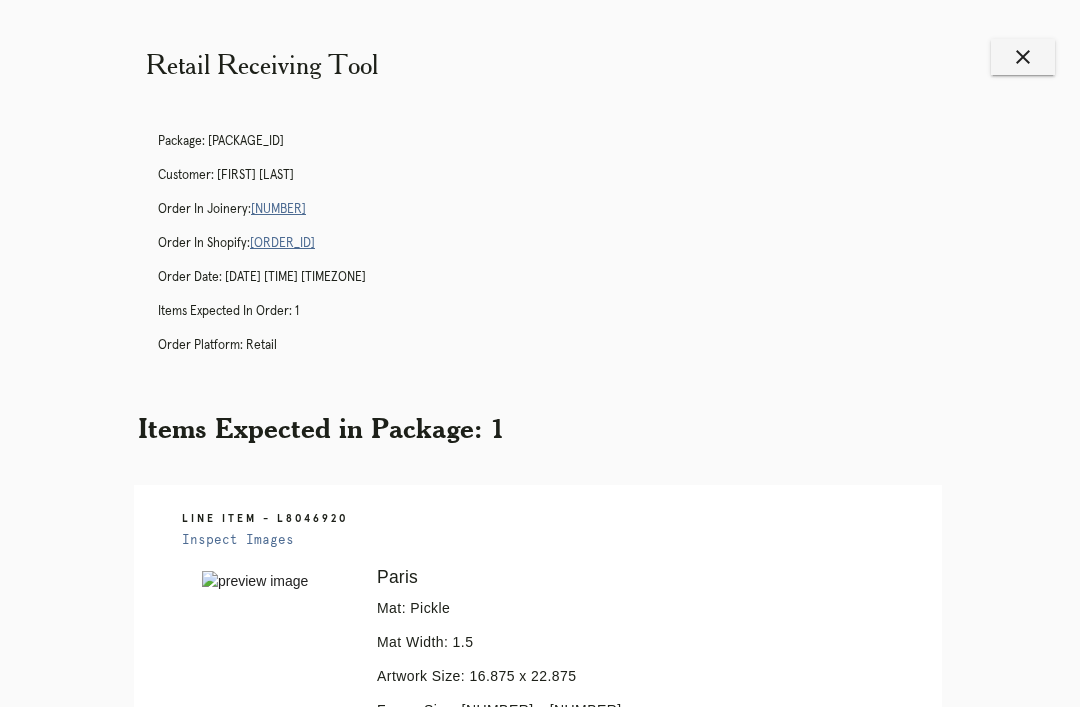 click on "close" at bounding box center (1023, 57) 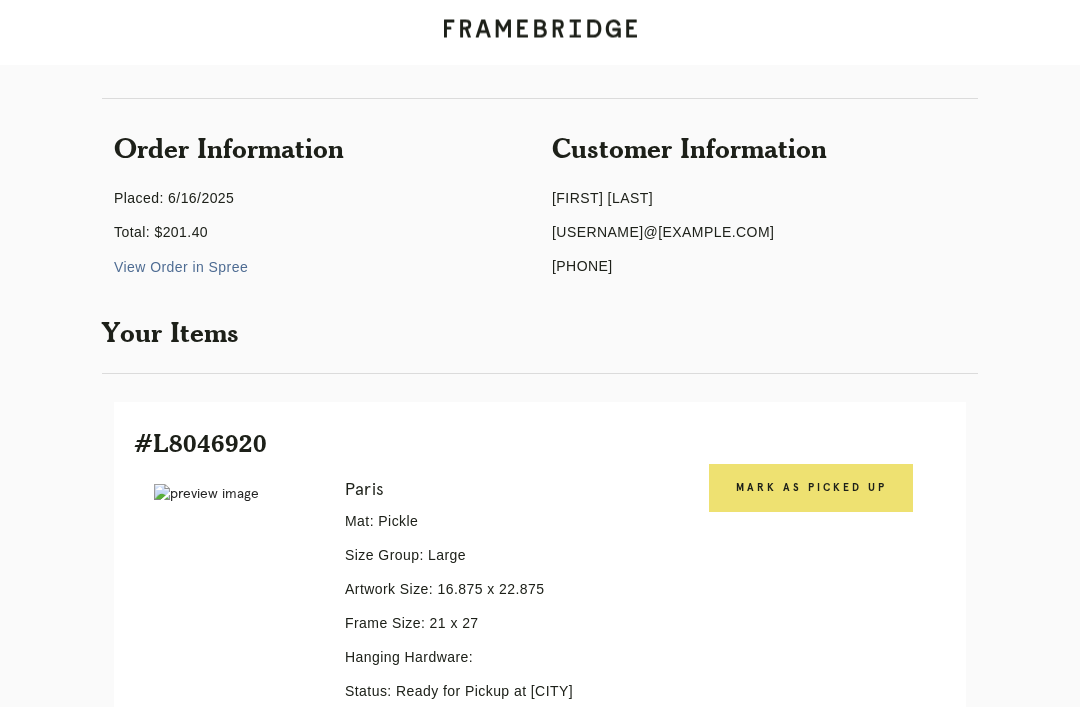 scroll, scrollTop: 137, scrollLeft: 0, axis: vertical 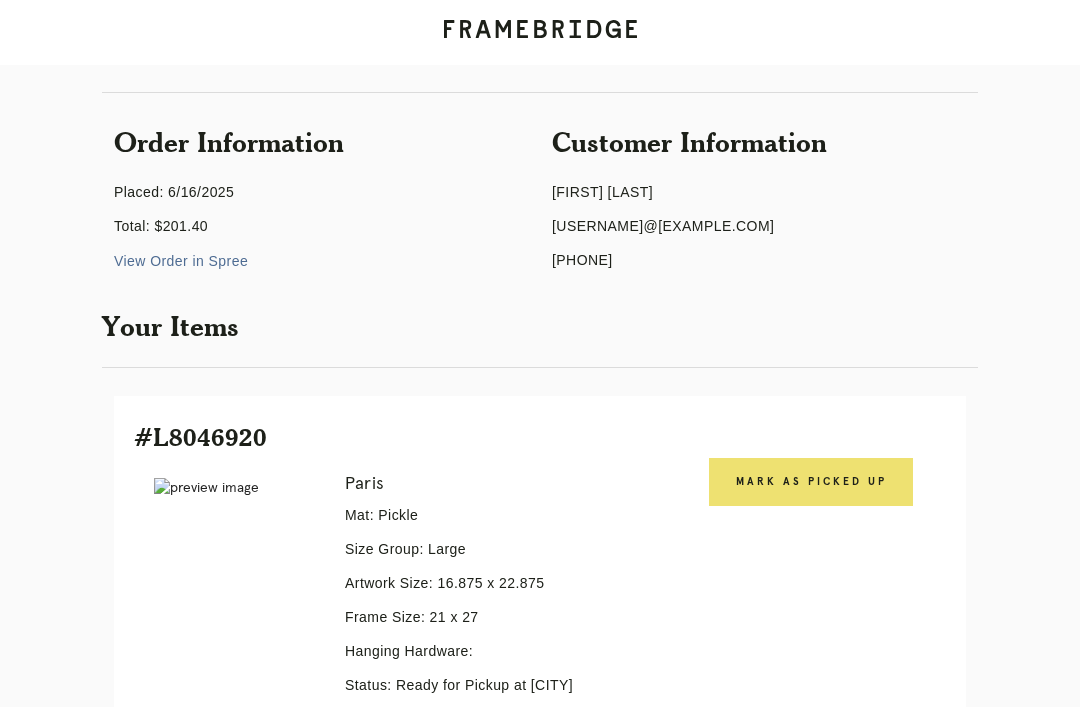 click on "Mark as Picked Up" at bounding box center (811, 482) 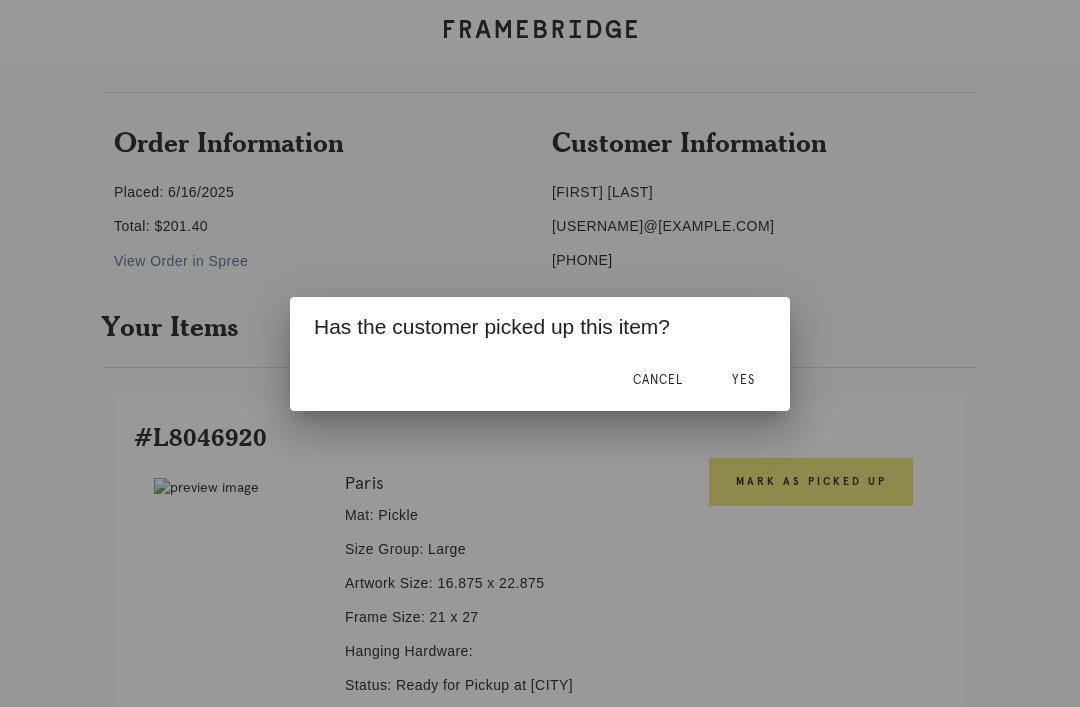 click on "Yes" at bounding box center [743, 381] 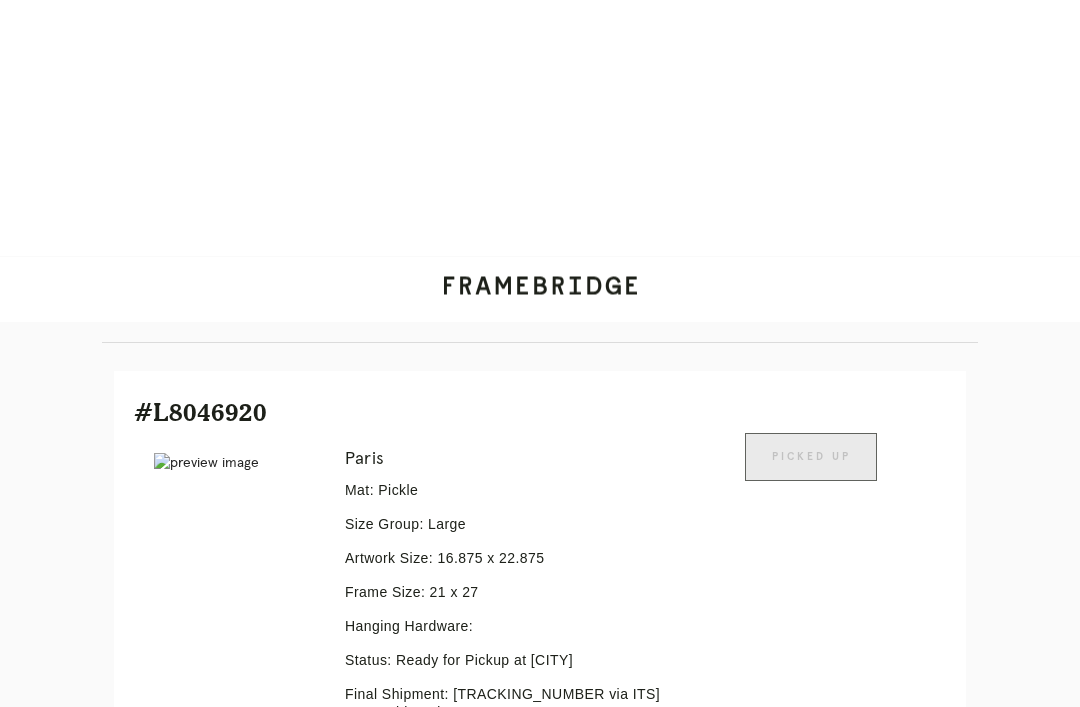 scroll, scrollTop: 0, scrollLeft: 0, axis: both 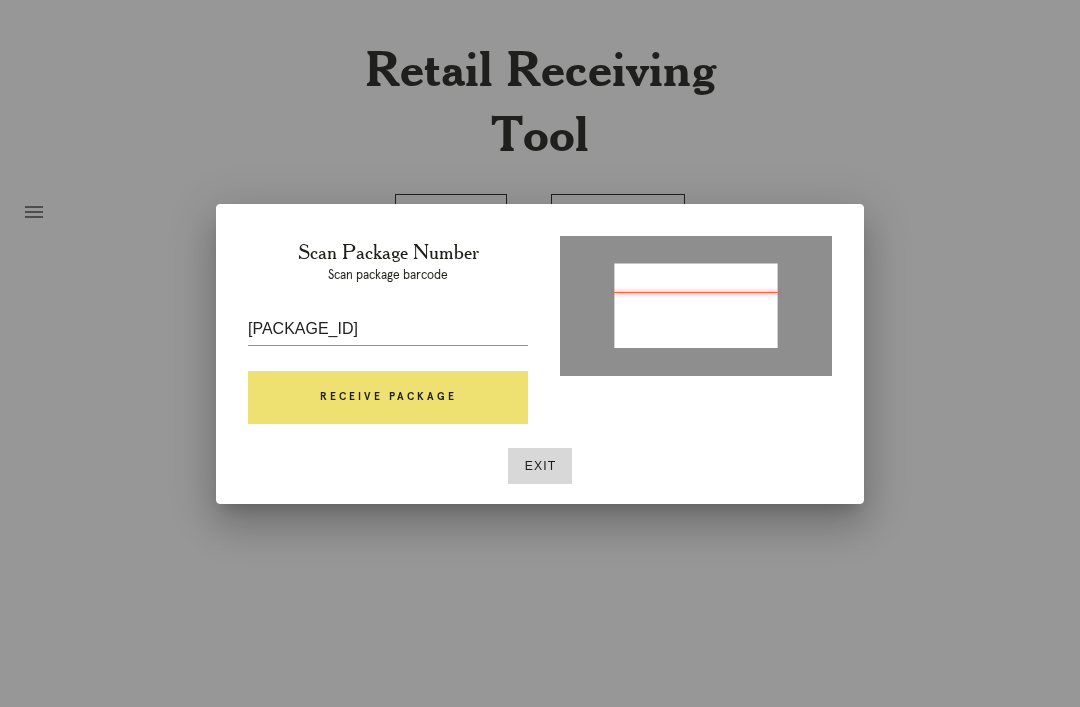 click on "Receive Package" at bounding box center (388, 398) 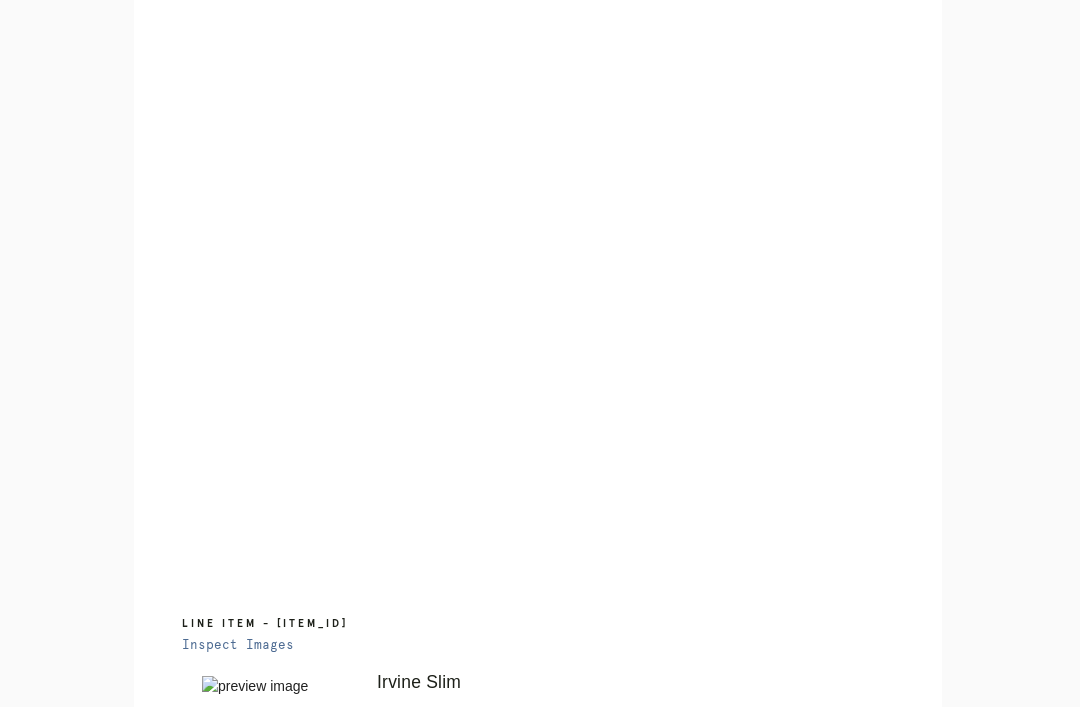scroll, scrollTop: 962, scrollLeft: 0, axis: vertical 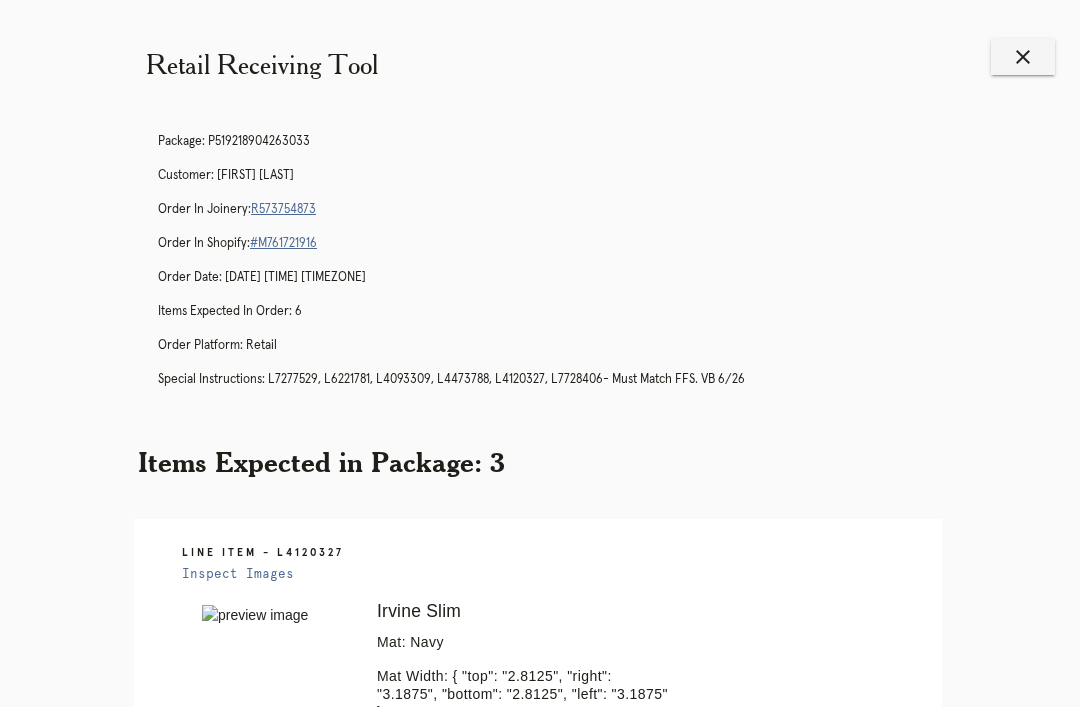 click on "Retail Receiving Tool   close   Package: P519218904263033   Customer: [FIRST] [LAST]
Order in Joinery:
R573754873
Order in Shopify:
#M761721916
Order Date:
[DATE] [TIME] [TIMEZONE]
Items Expected in Order: 6   Order Platform: retail
Special Instructions: L7277529, L6221781, L4093309, L4473788, L4120327, L7728406- Must Match FFS. VB 6/26
Items Expected in Package:  3
Line Item - L4120327
Inspect Images
Error retreiving frame spec #9666918
Irvine Slim
Mat: Navy
Mat Width: {
"top": "2.8125",
"right": "3.1875",
"bottom": "2.8125",
"left": "3.1875"
}
Artwork Size:
17.0
x
11.75
Frame Size:
24.5
x
18.5
Conveyance: shipped
Hanging Hardware: Corner Brackets & Large Sticker" at bounding box center (540, 1078) 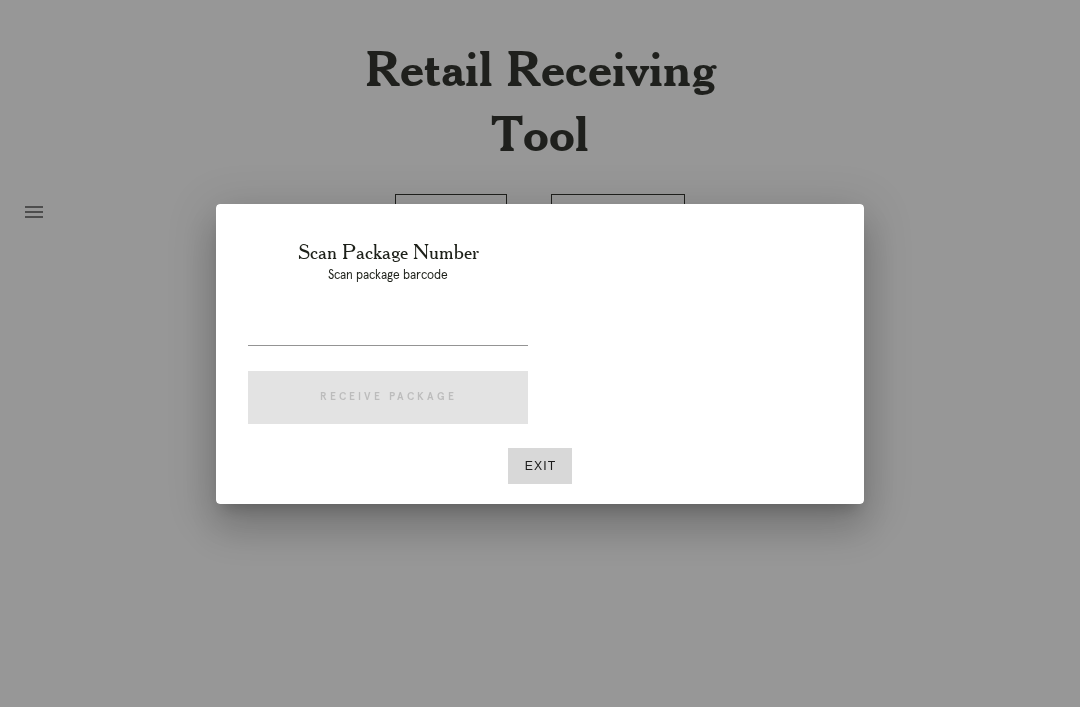 scroll, scrollTop: 0, scrollLeft: 0, axis: both 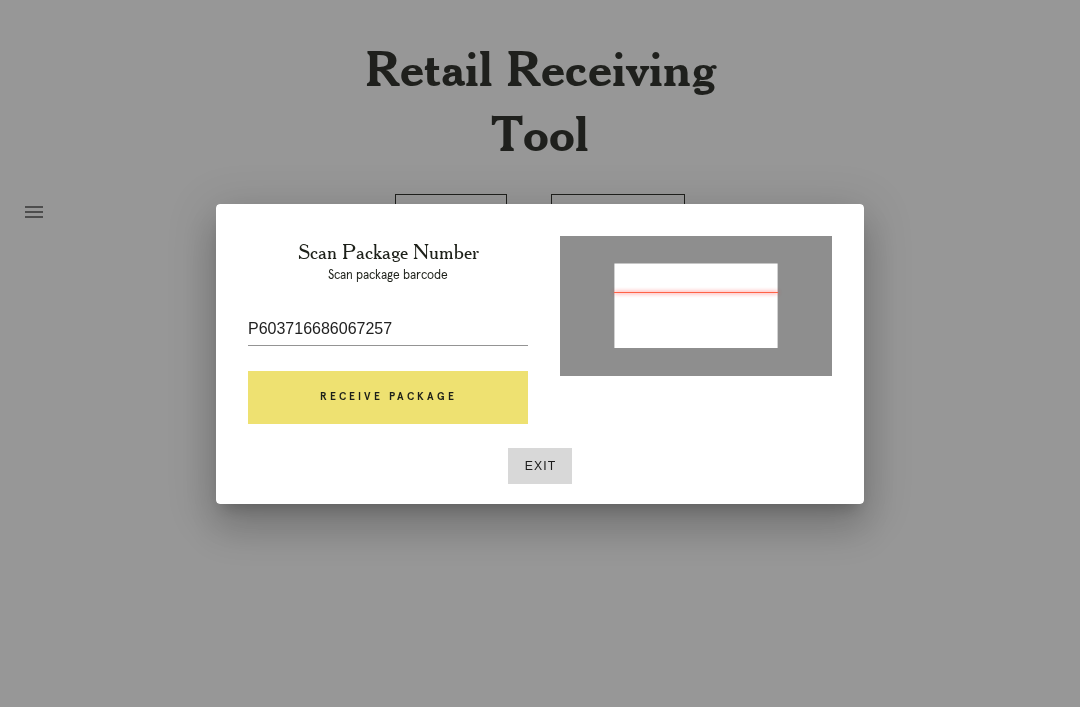click on "Receive Package" at bounding box center (388, 398) 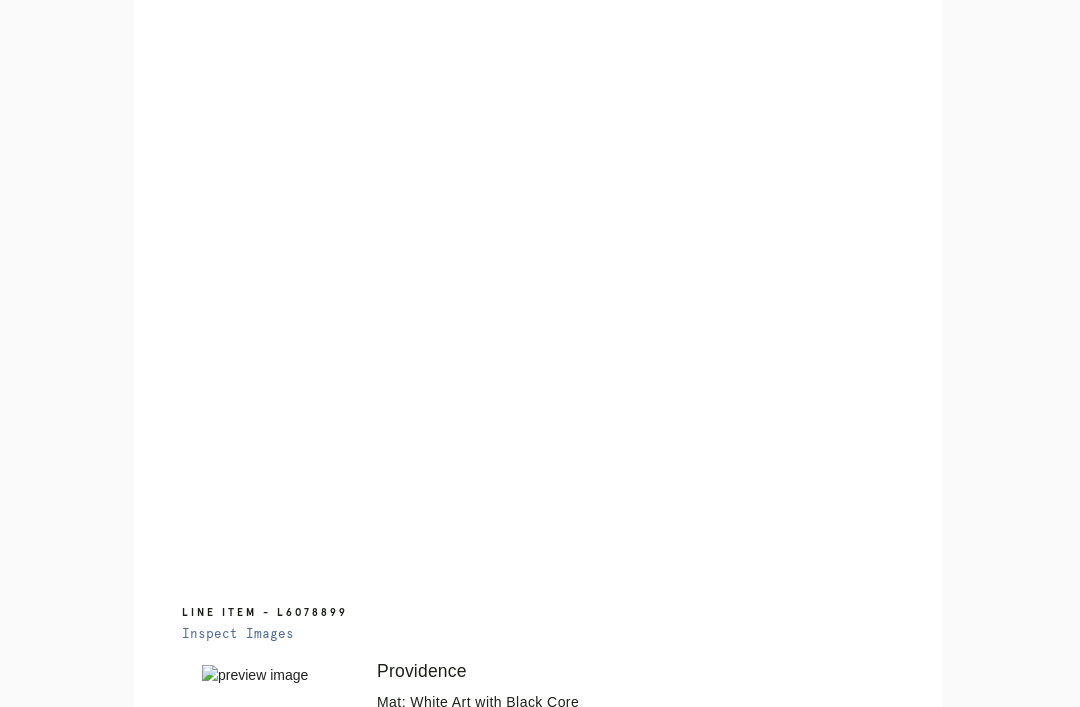 scroll, scrollTop: 904, scrollLeft: 0, axis: vertical 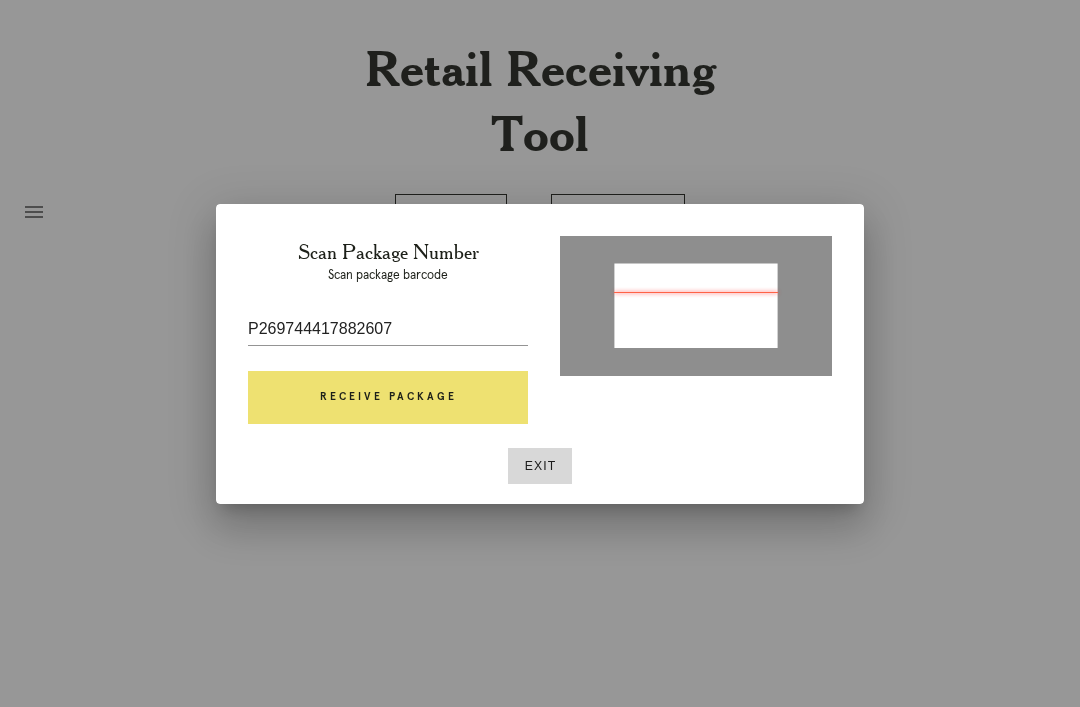 click on "Receive Package" at bounding box center [388, 398] 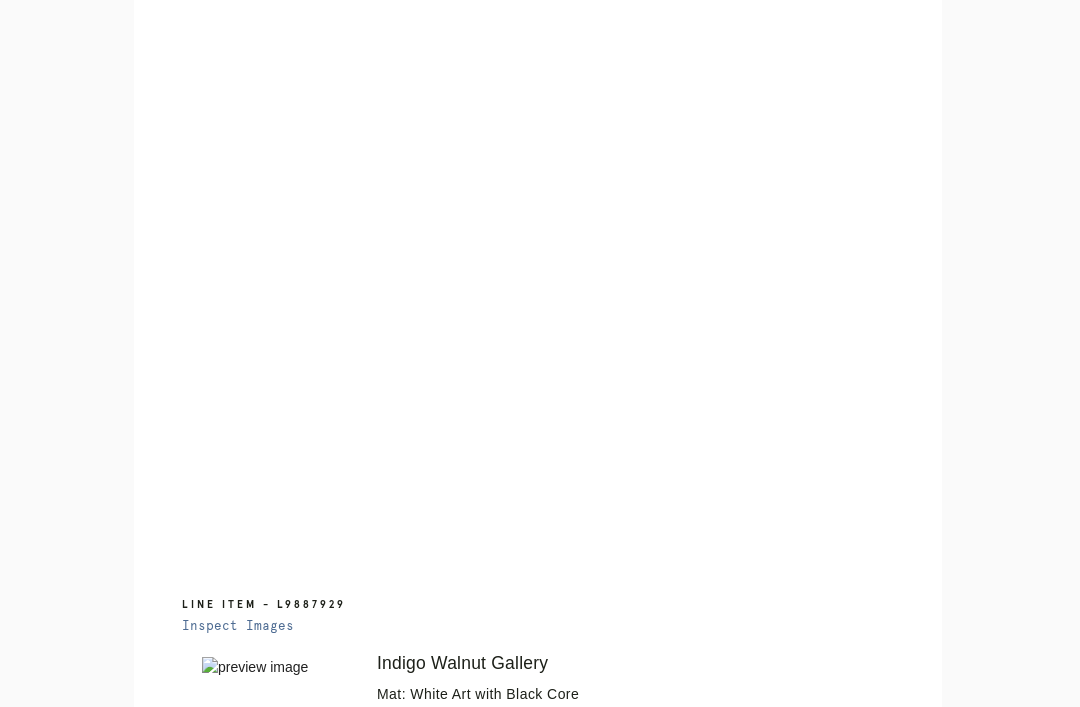 scroll, scrollTop: 928, scrollLeft: 0, axis: vertical 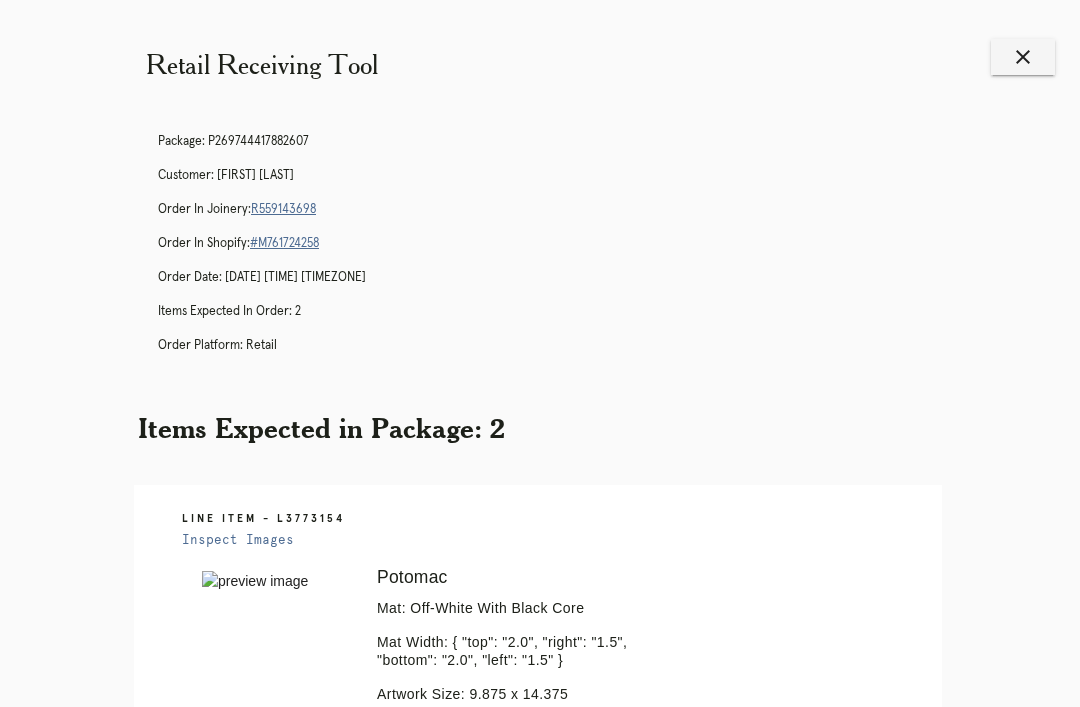 click on "close" at bounding box center (1023, 57) 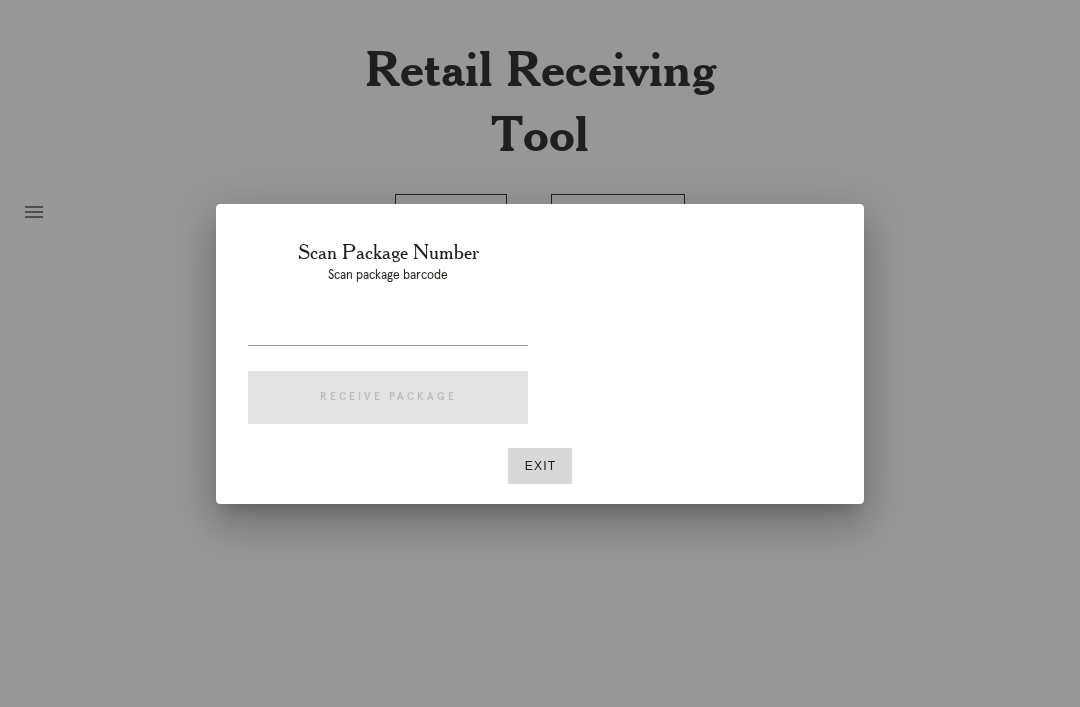 scroll, scrollTop: 0, scrollLeft: 0, axis: both 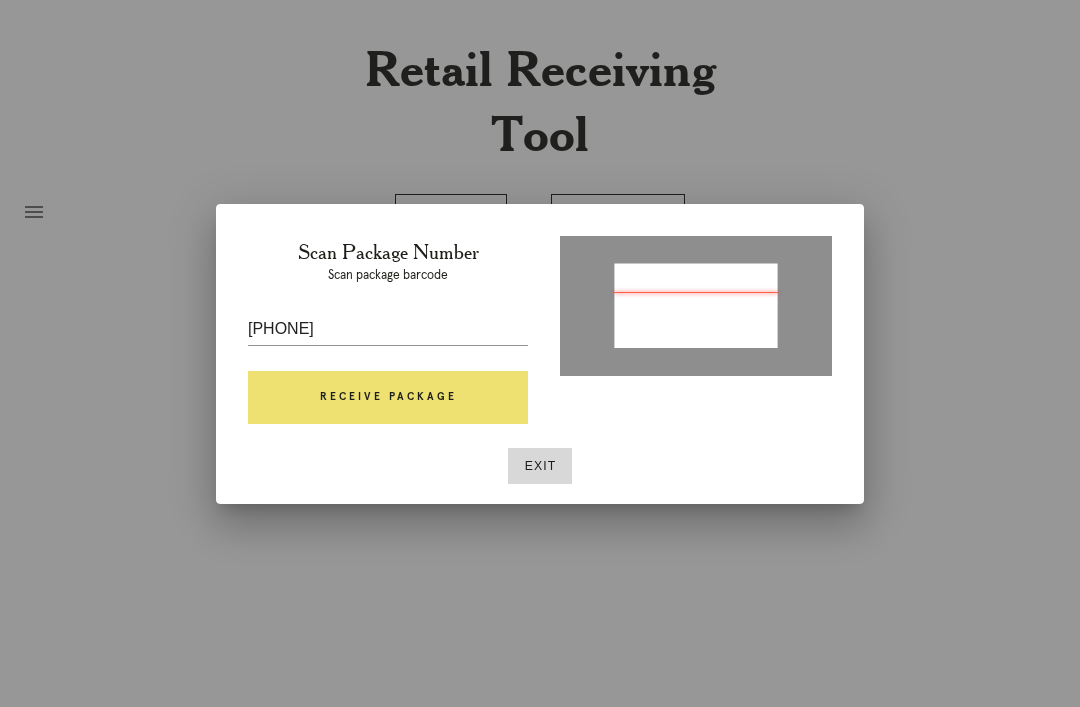 click on "Receive Package" at bounding box center (388, 398) 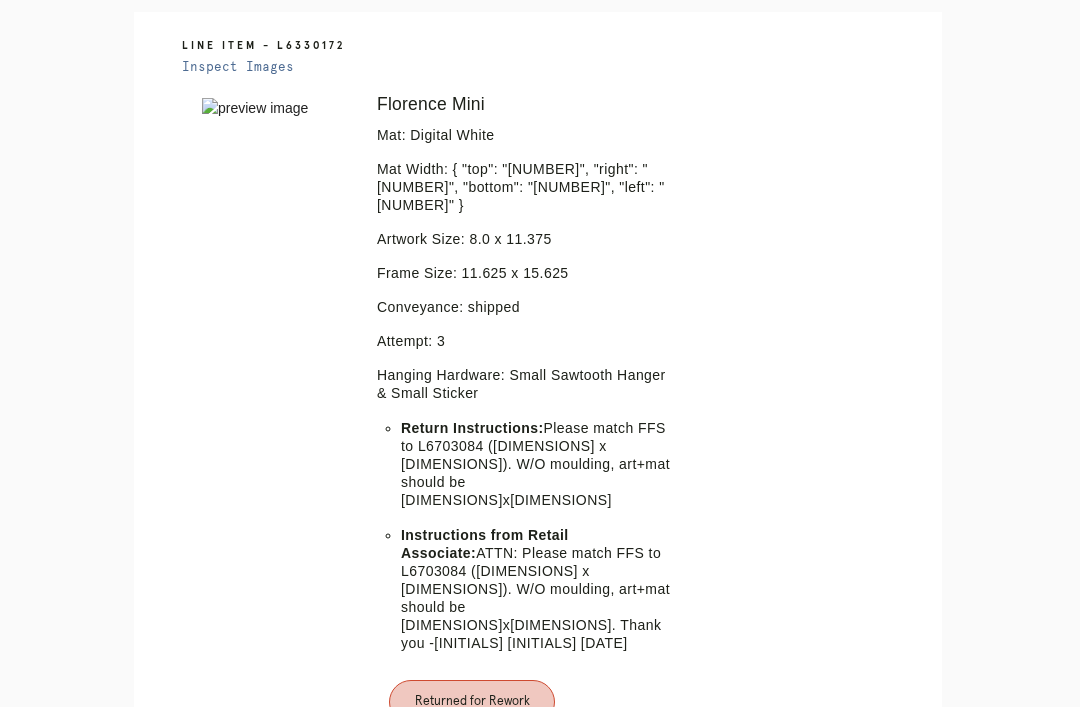 scroll, scrollTop: 0, scrollLeft: 0, axis: both 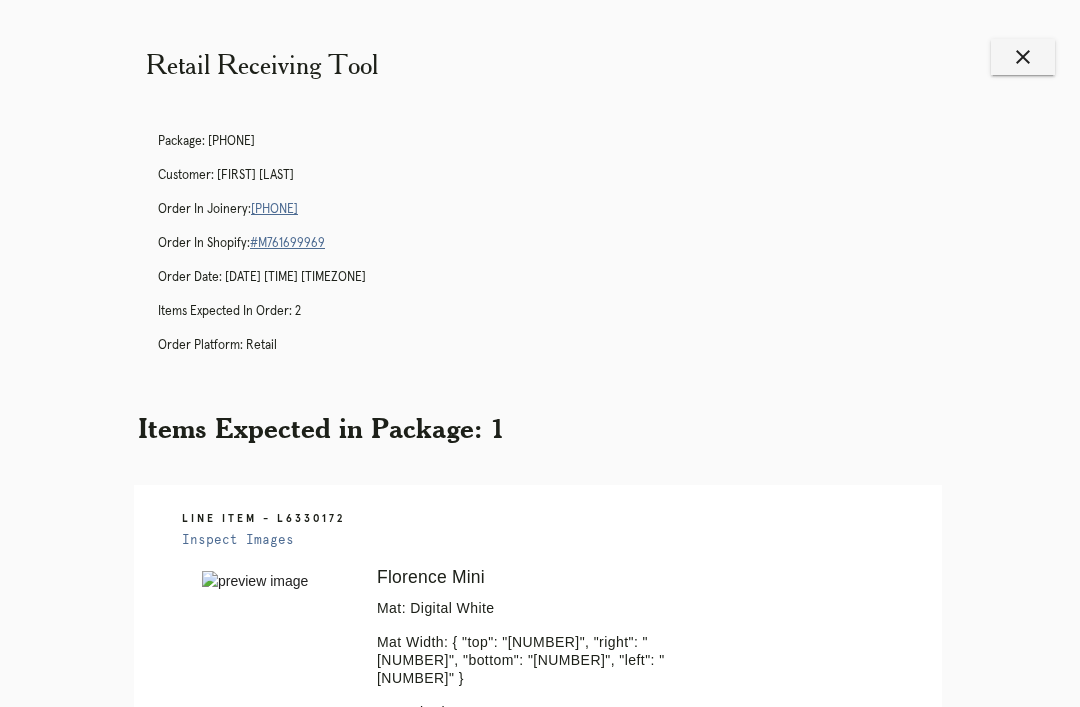 click on "close" at bounding box center (1023, 57) 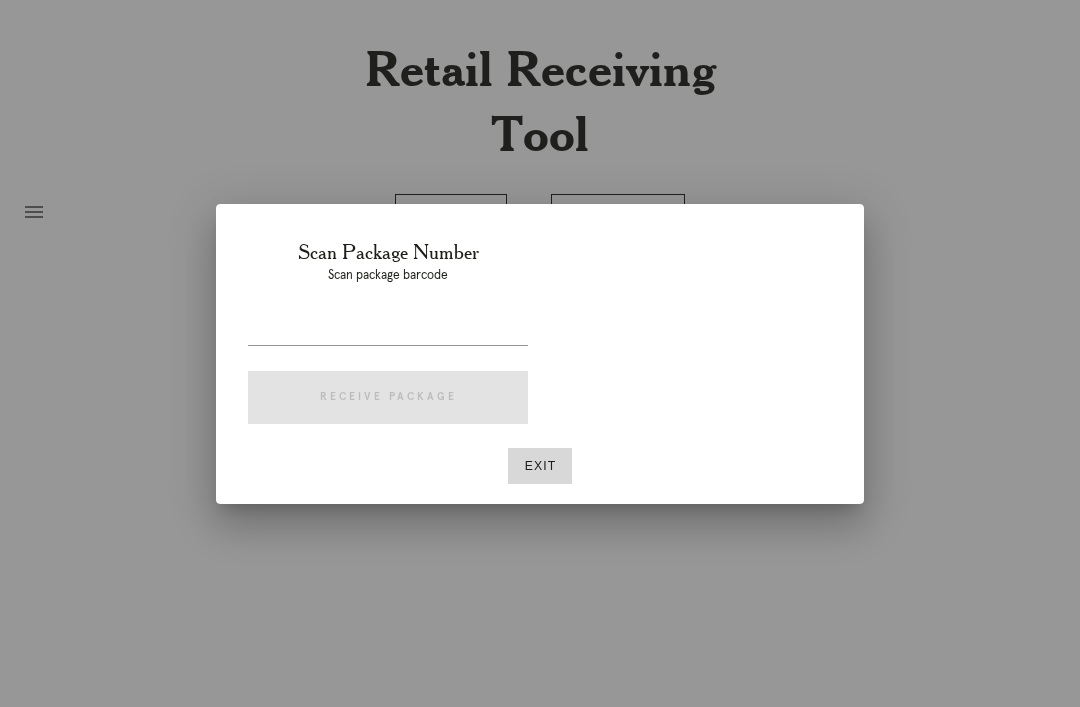 scroll, scrollTop: 0, scrollLeft: 0, axis: both 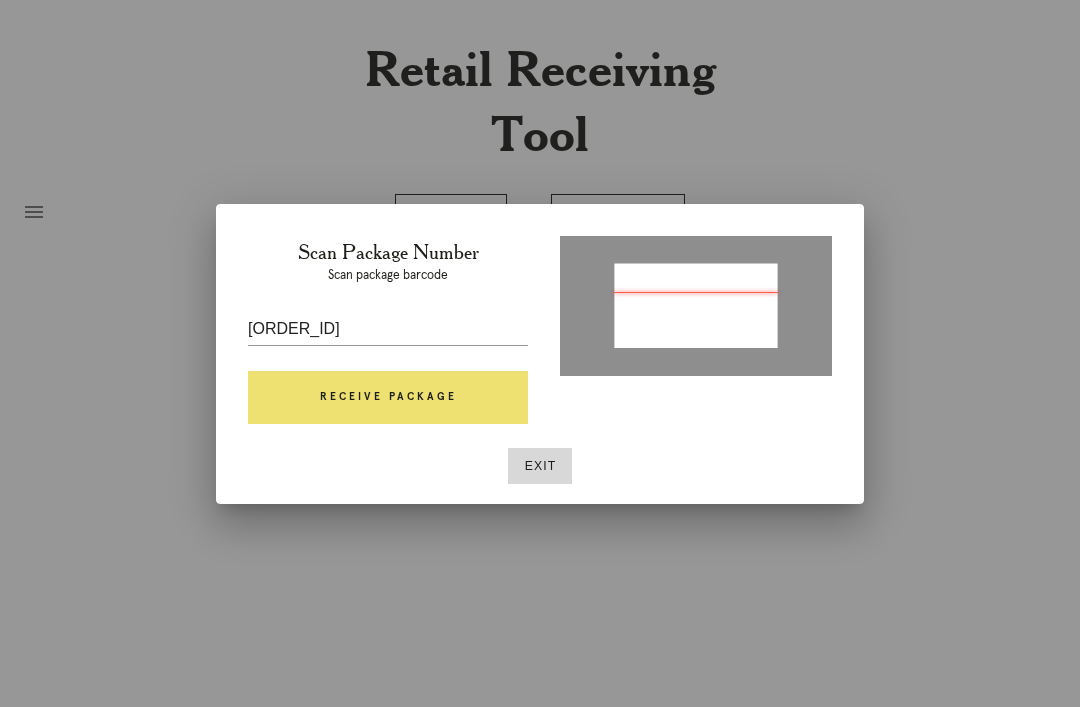 click at bounding box center (388, 360) 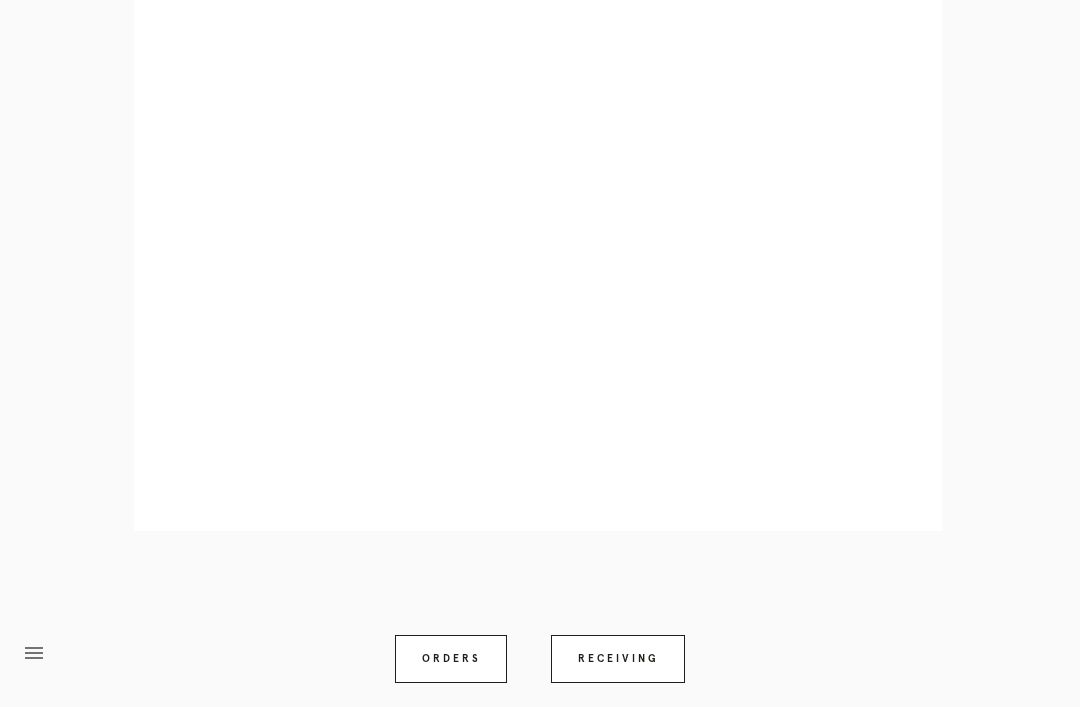scroll, scrollTop: 1012, scrollLeft: 0, axis: vertical 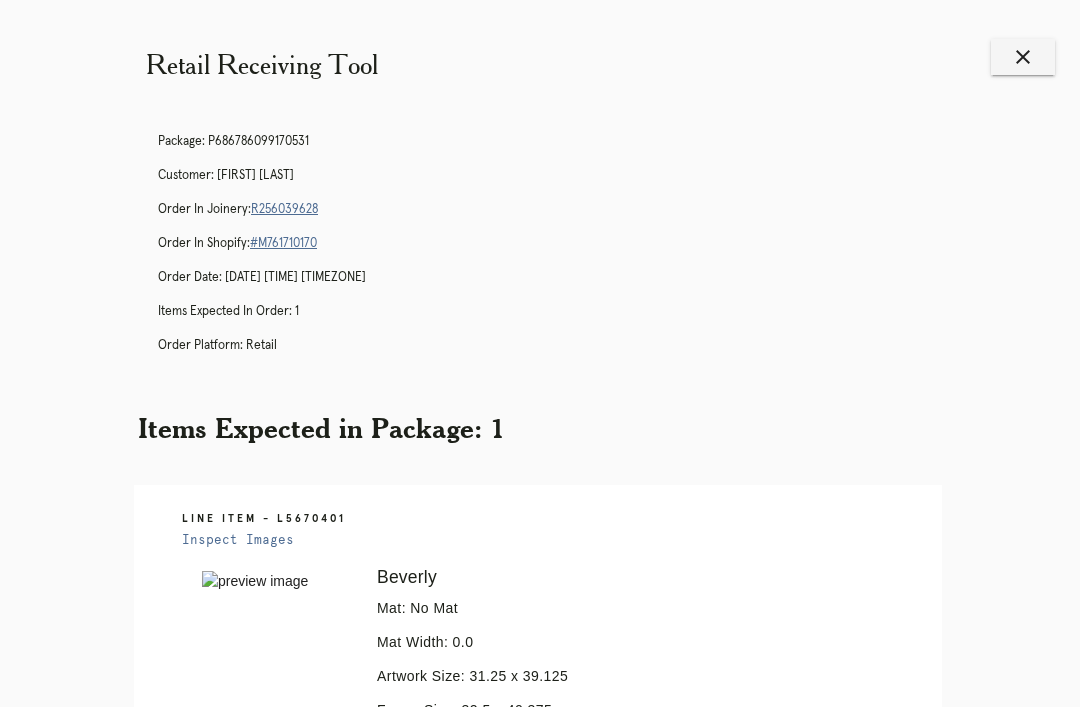 click on "close" at bounding box center [1023, 57] 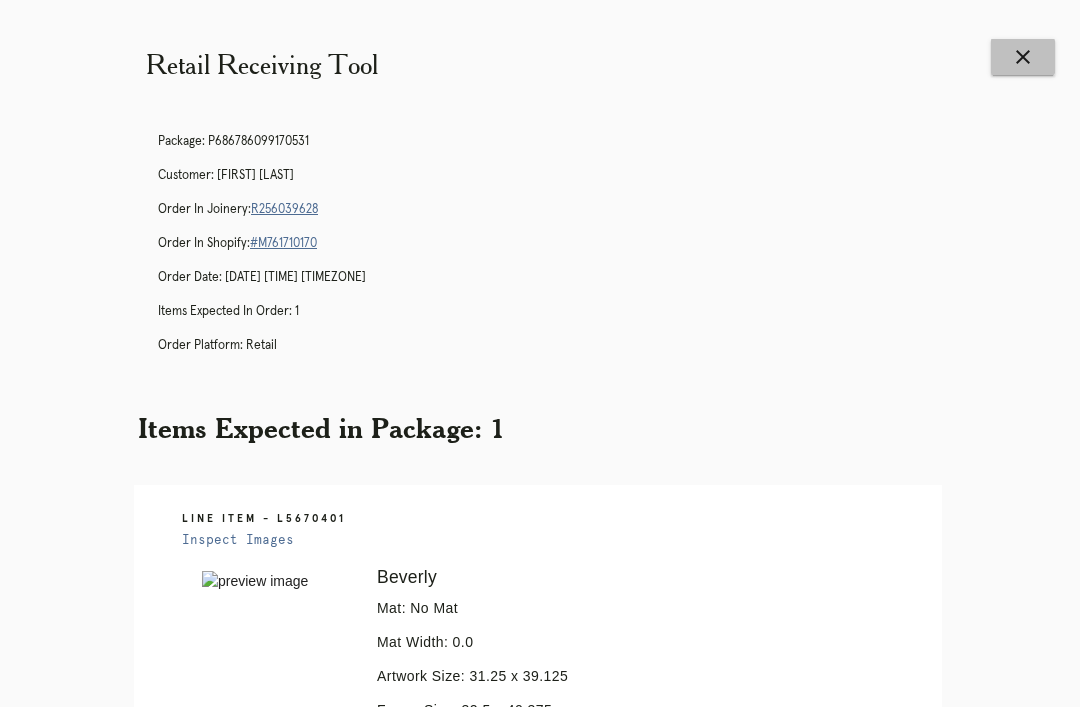 click on "close" at bounding box center (1023, 57) 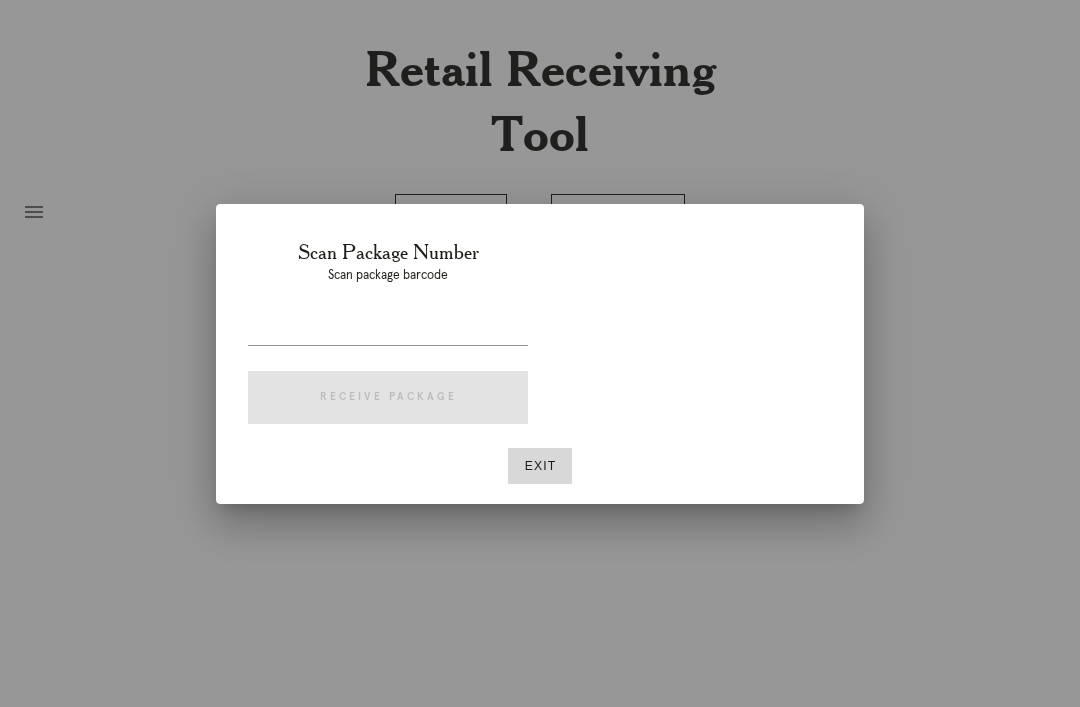 scroll, scrollTop: 0, scrollLeft: 0, axis: both 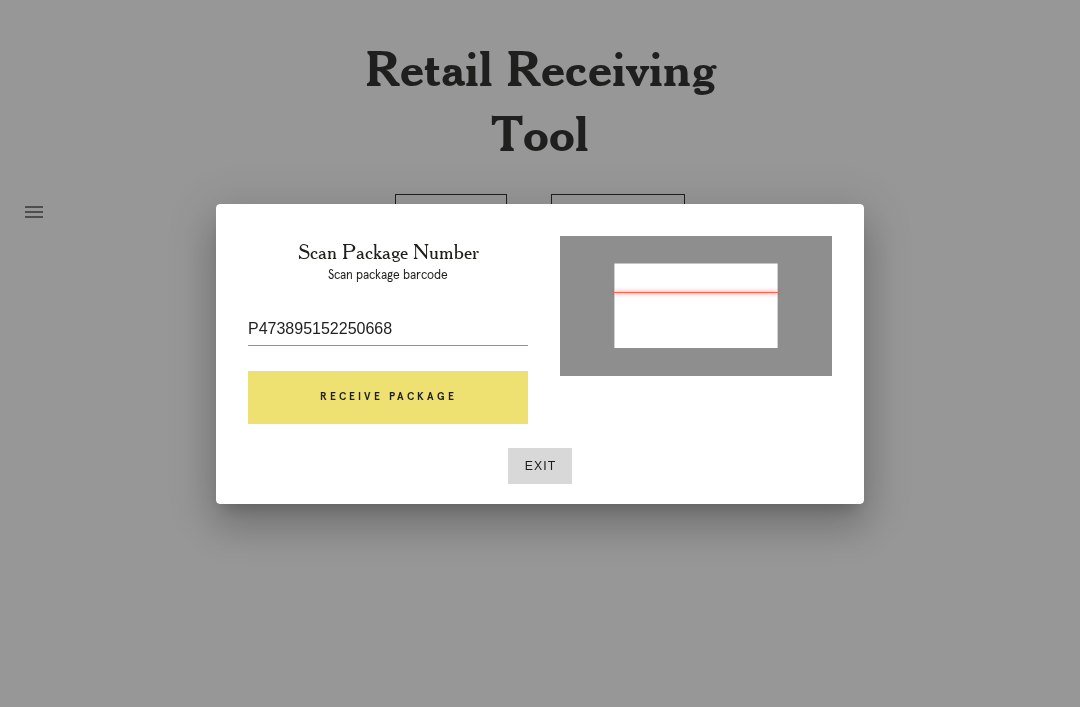 click on "Receive Package" at bounding box center [388, 398] 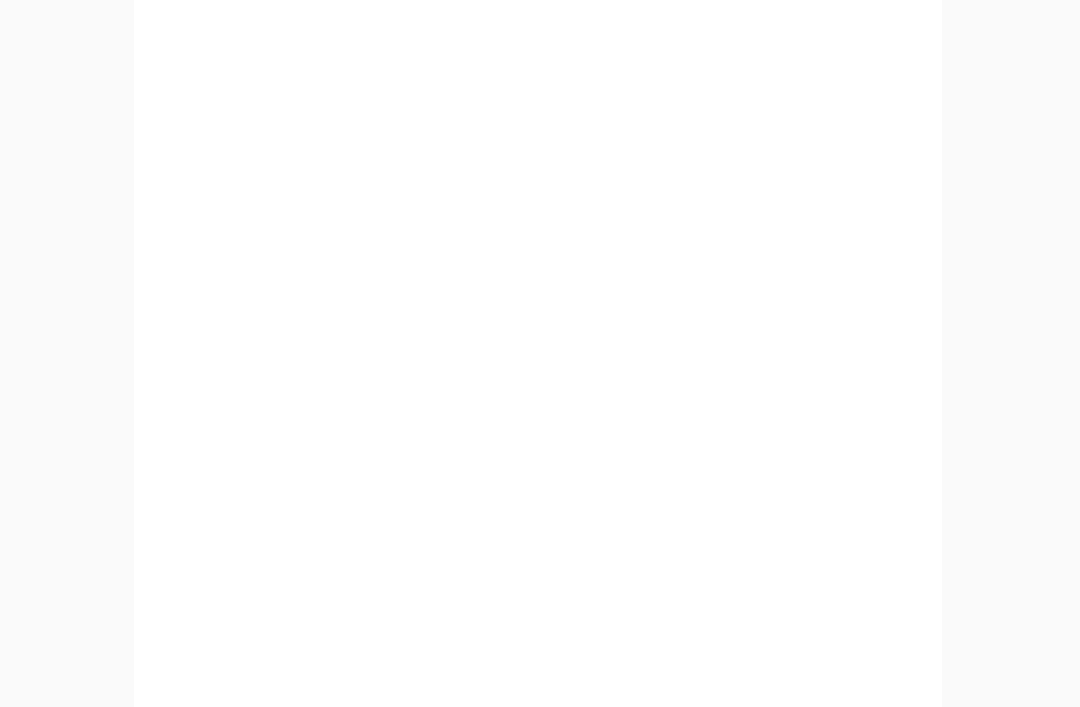 scroll, scrollTop: 910, scrollLeft: 0, axis: vertical 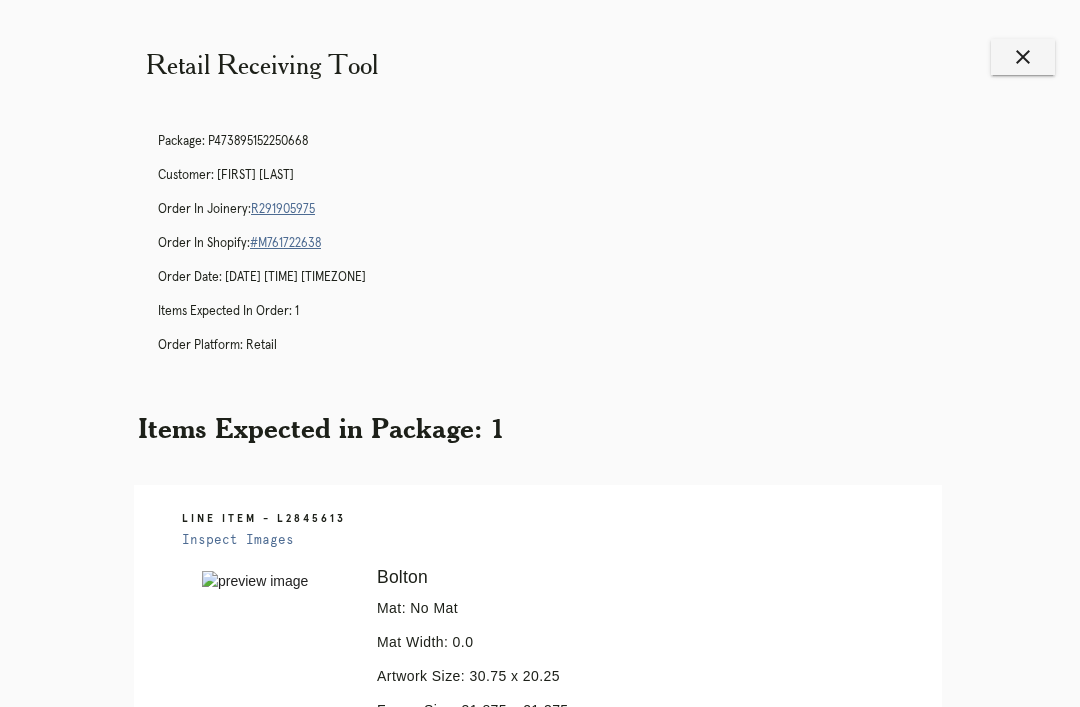 click on "Customer: [FIRST] [LAST]
Order in Joinery:
R291905975
Order in Shopify:
#M761722638
Order Date:
[DATE]  [TIME] [TIMEZONE]
Items Expected in Order: 1   Order Platform: retail     Items Expected in Package:  1
Line Item - L2845613
Inspect Images
Error retreiving frame spec #9670702
[CITY]
Mat: No Mat
Mat Width: 0.0
Artwork Size:
30.75
x
20.25
Frame Size:
31.875
x
21.375
Conveyance: shipped
Hanging Hardware: Corner Brackets & Large Sticker
Instructions from Retail Associate:
No acrylic
Ready for Pickup
menu
Orders
Receiving" at bounding box center (540, 597) 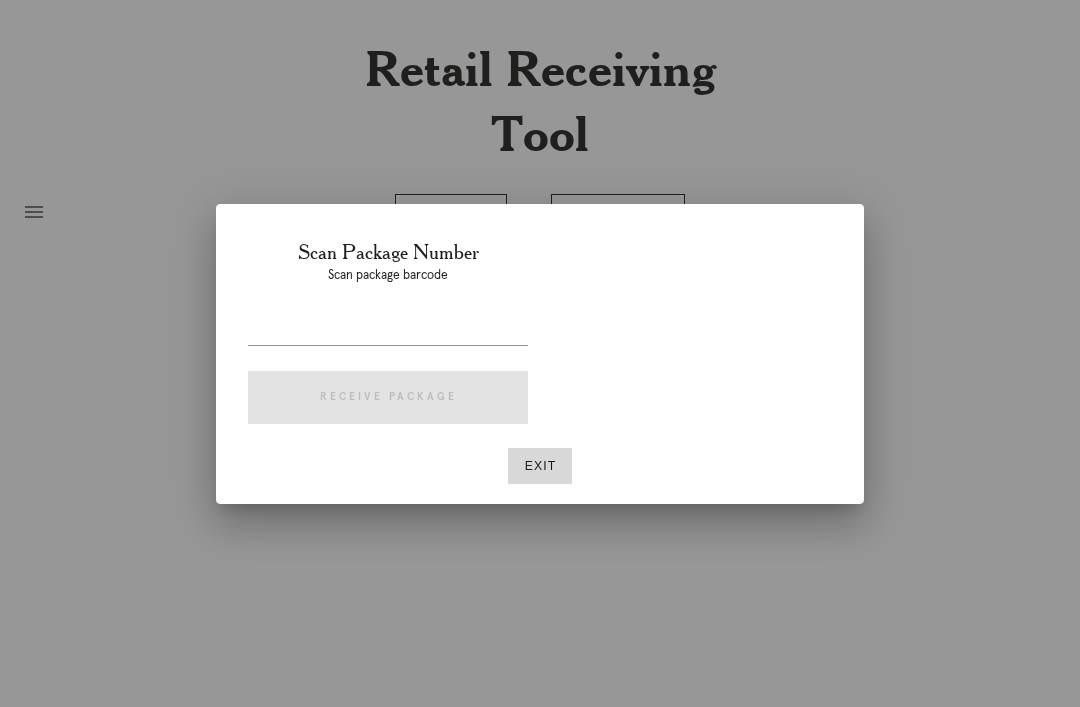 scroll, scrollTop: 0, scrollLeft: 0, axis: both 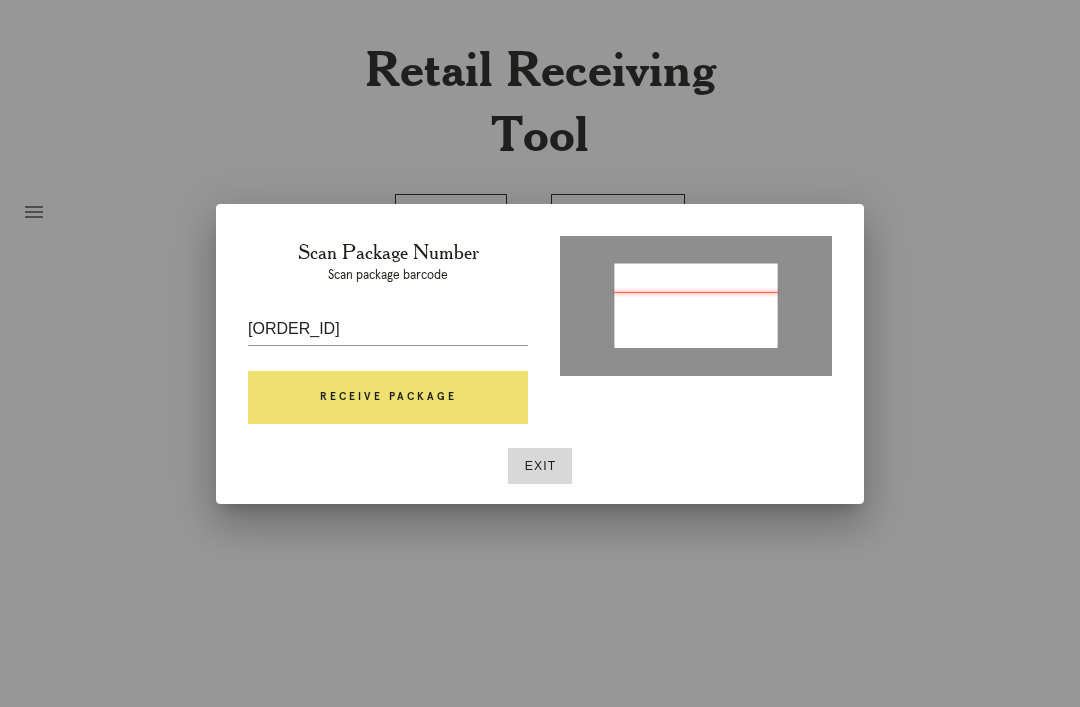 click on "Receive Package" at bounding box center (388, 398) 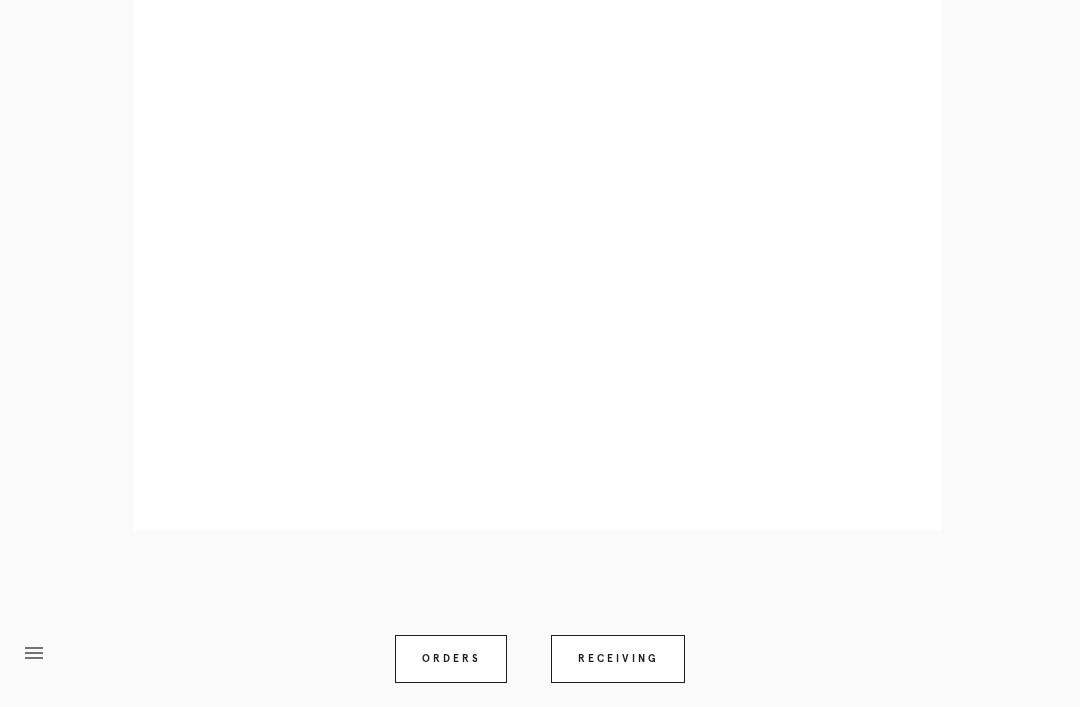 scroll, scrollTop: 946, scrollLeft: 0, axis: vertical 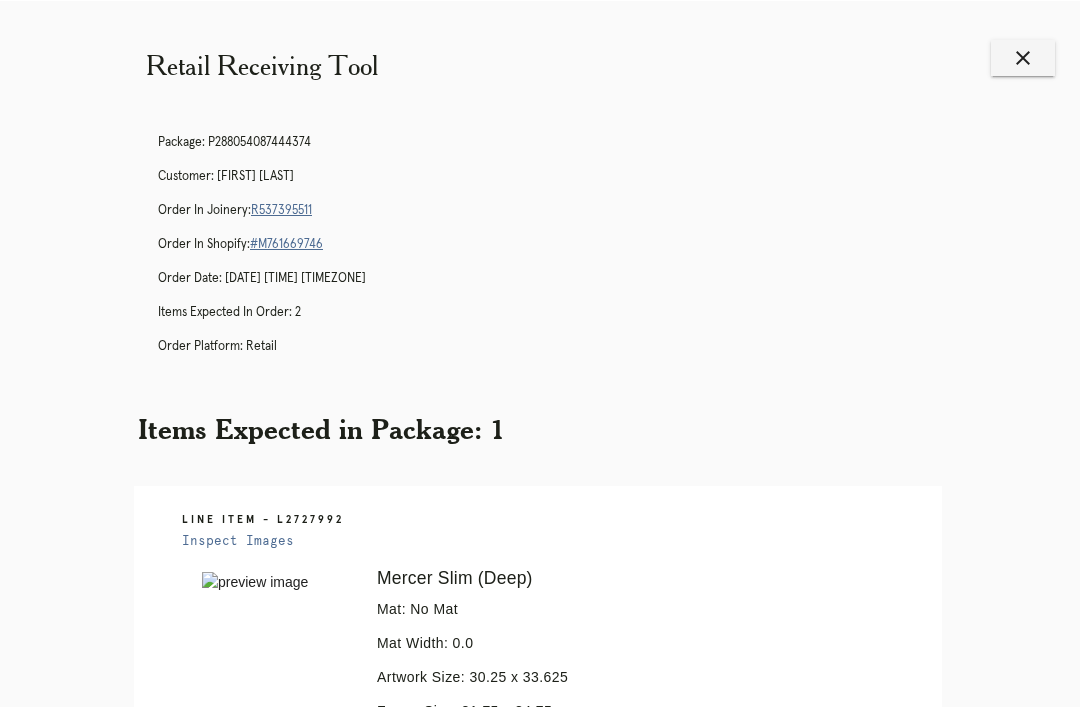 click on "close" at bounding box center (1023, 57) 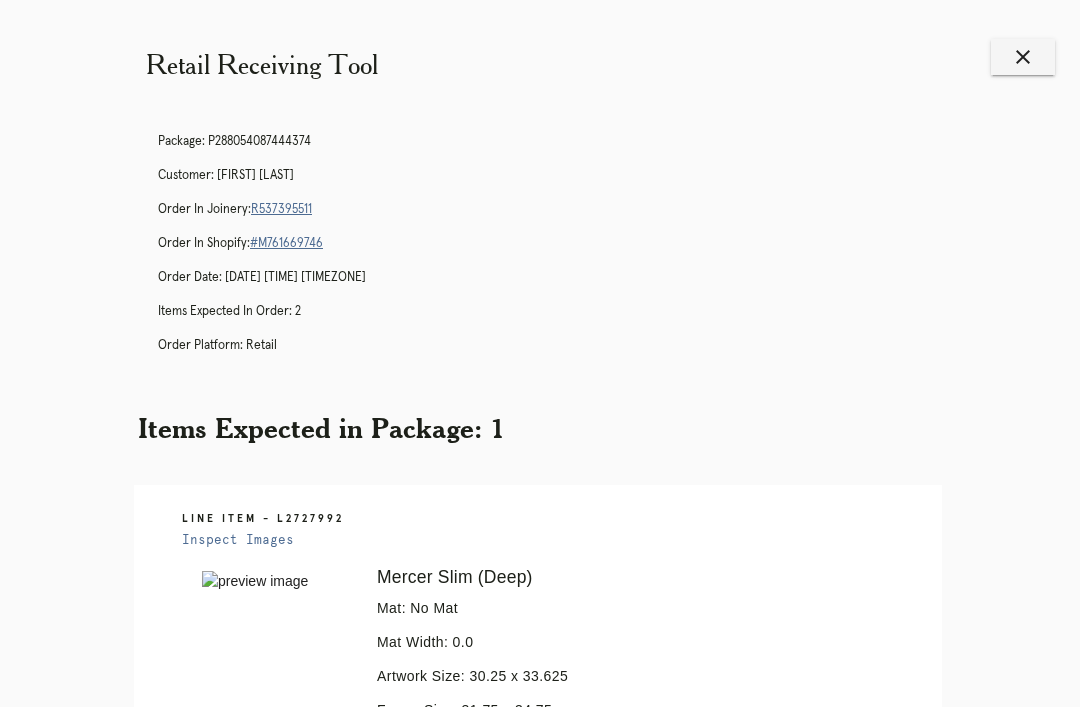 click on "close" at bounding box center [1023, 57] 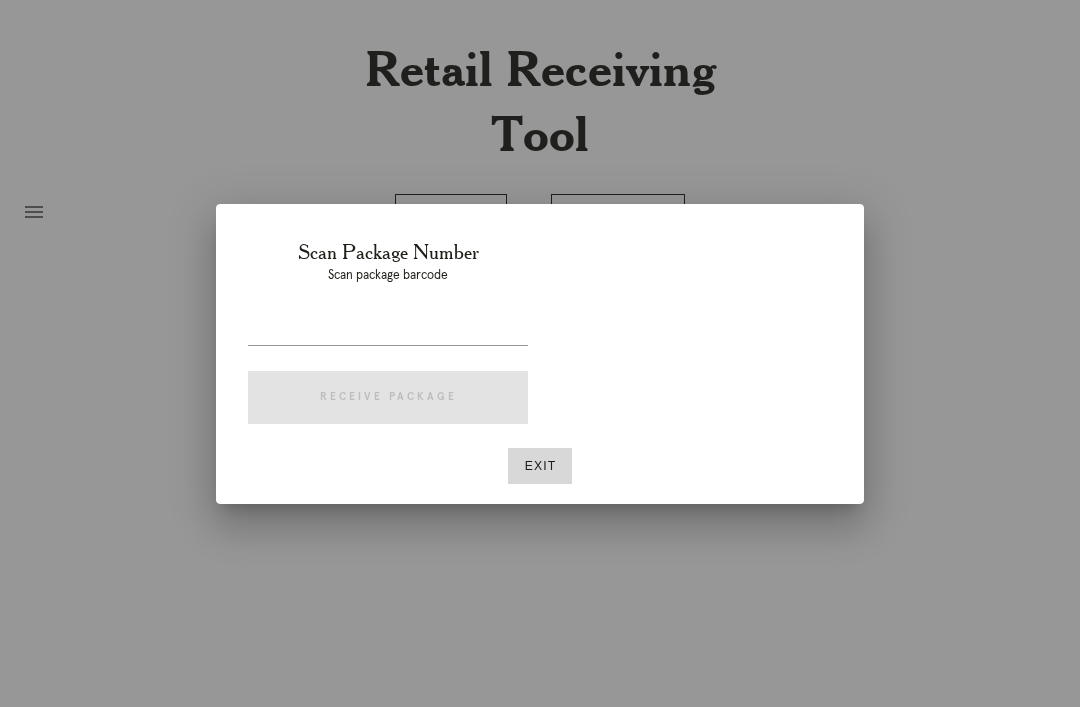 scroll, scrollTop: 0, scrollLeft: 0, axis: both 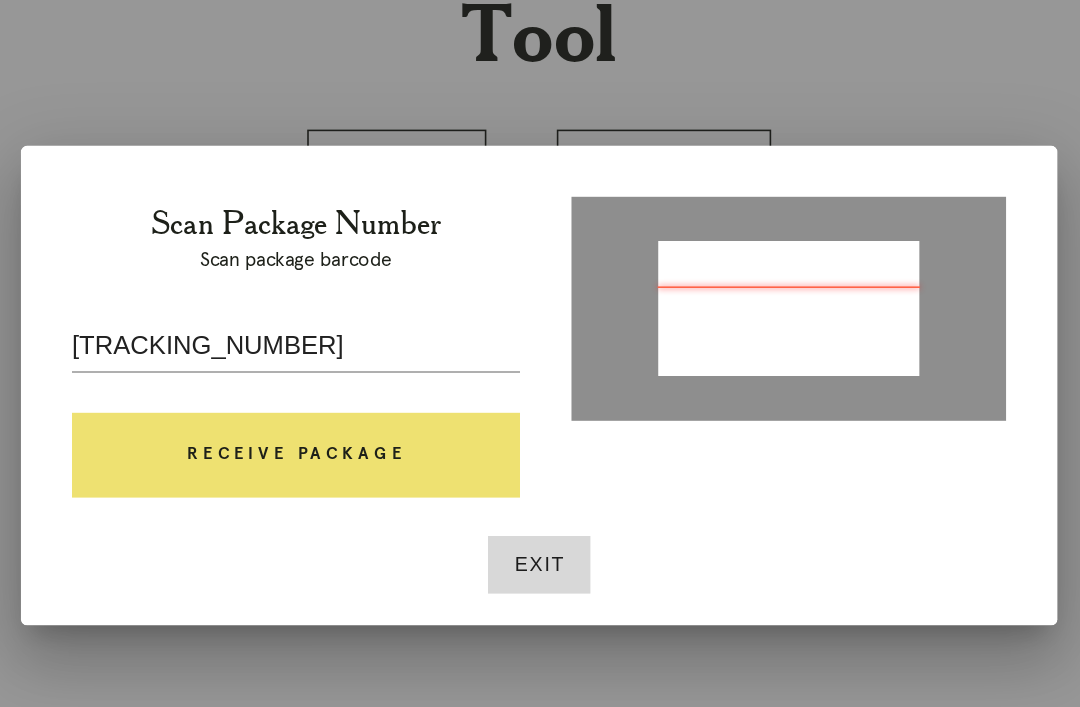 click on "Receive Package" at bounding box center (388, 398) 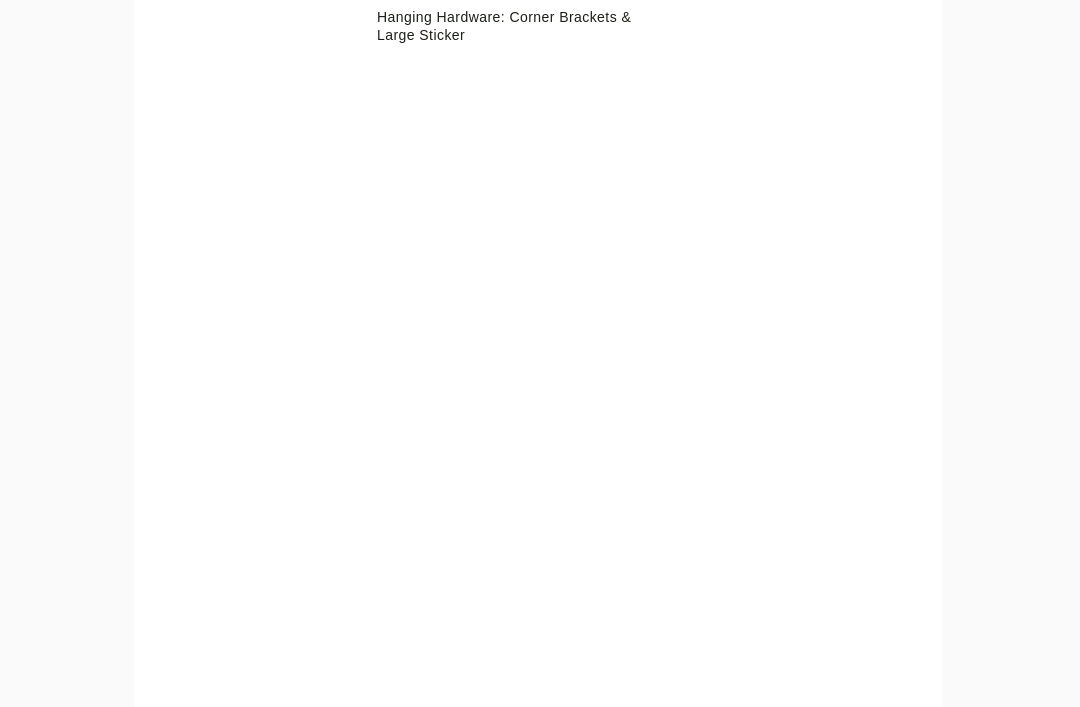 scroll, scrollTop: 790, scrollLeft: 0, axis: vertical 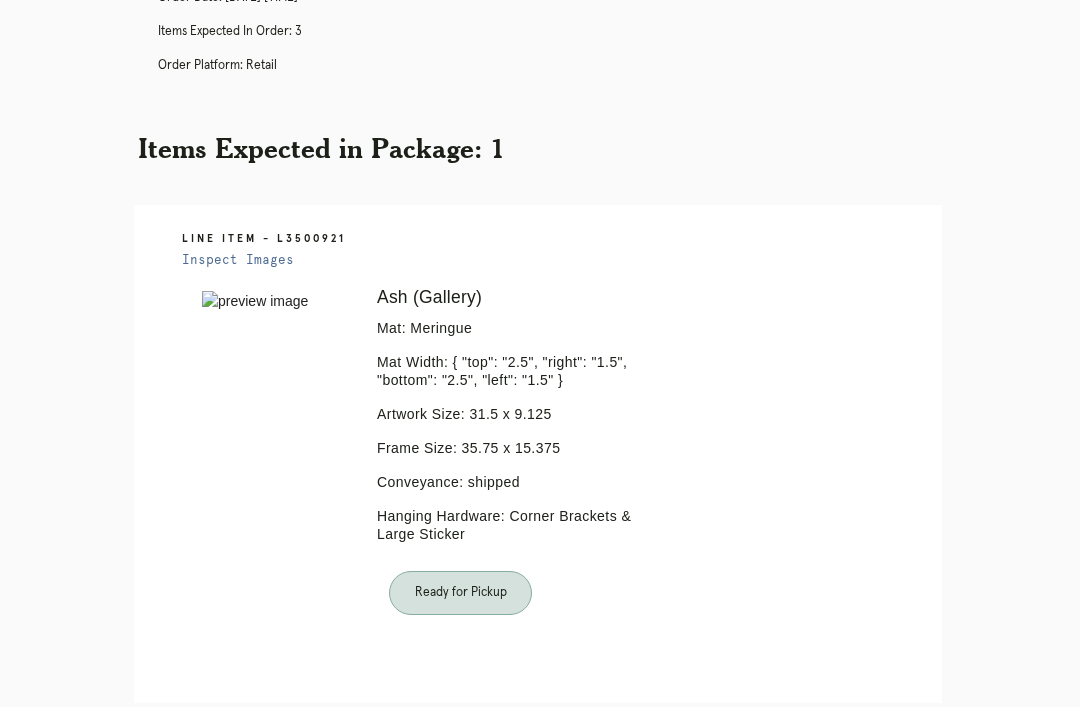 click on "Receiving" at bounding box center [618, 831] 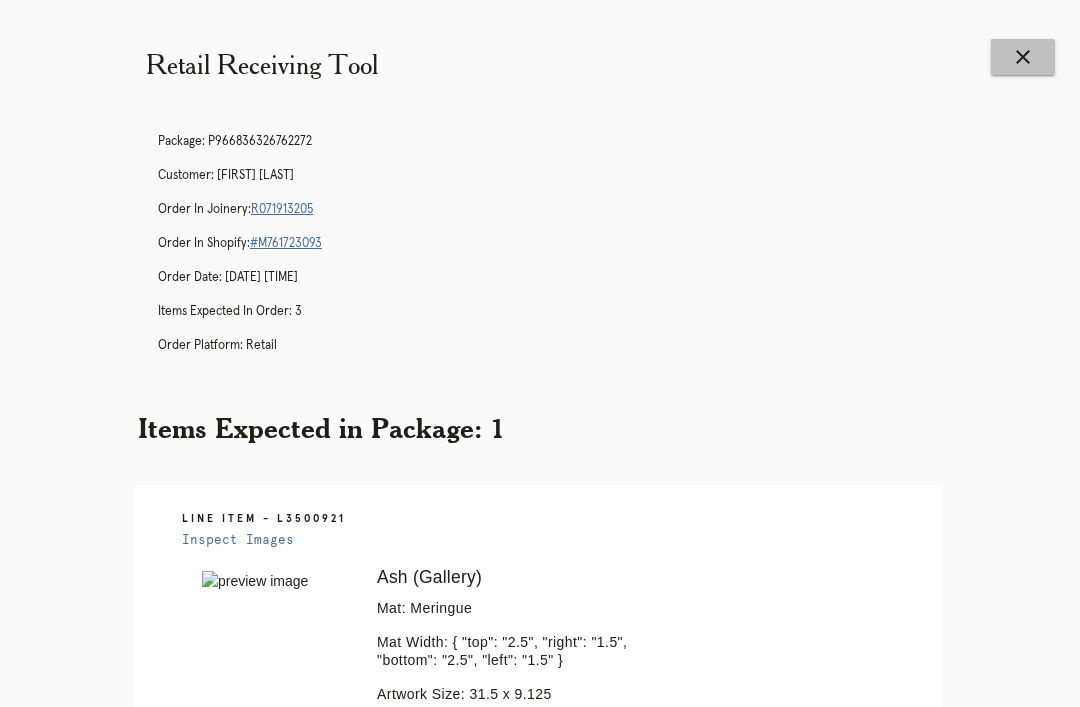 click on "close" at bounding box center [1023, 57] 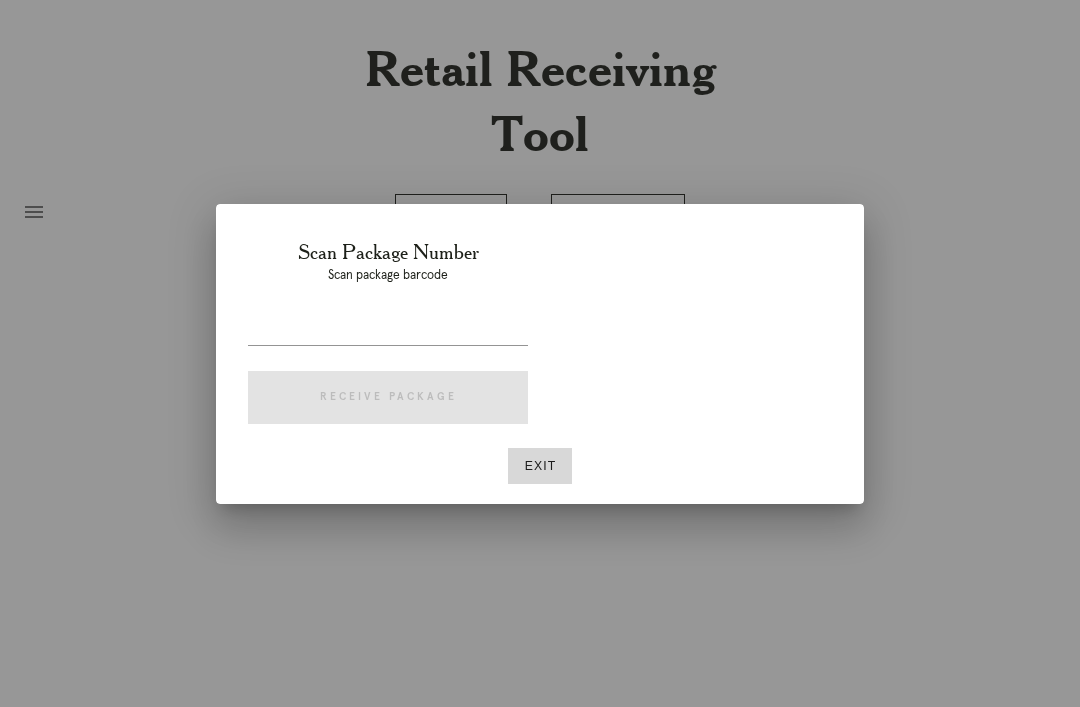 scroll, scrollTop: 0, scrollLeft: 0, axis: both 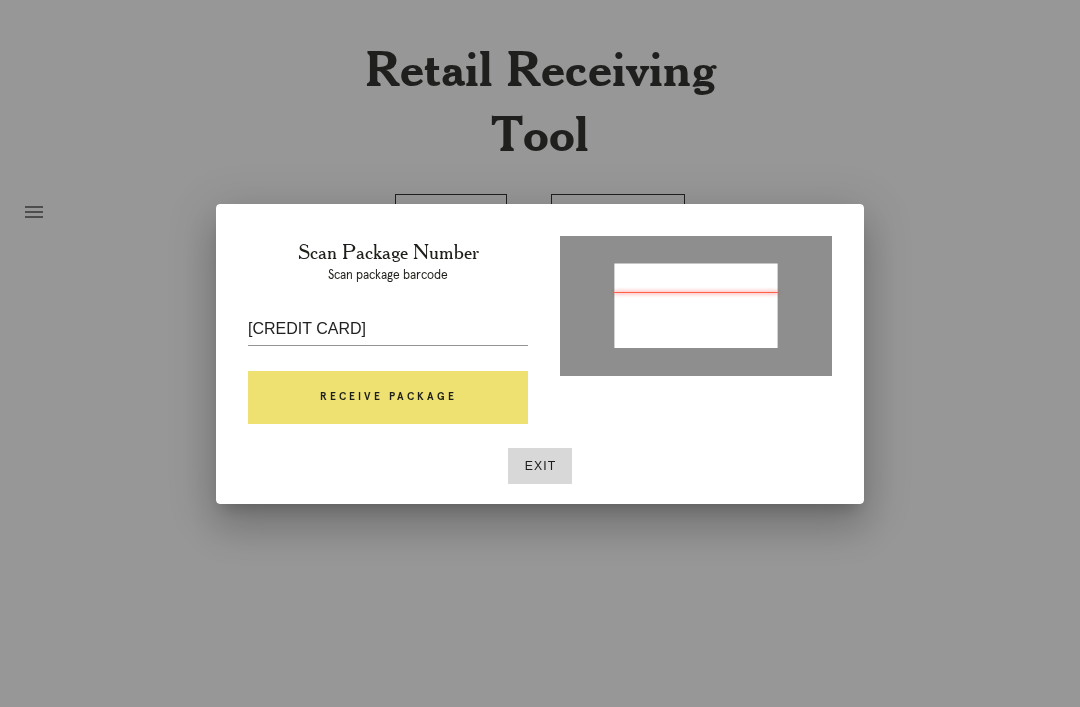 click on "Receive Package" at bounding box center [388, 398] 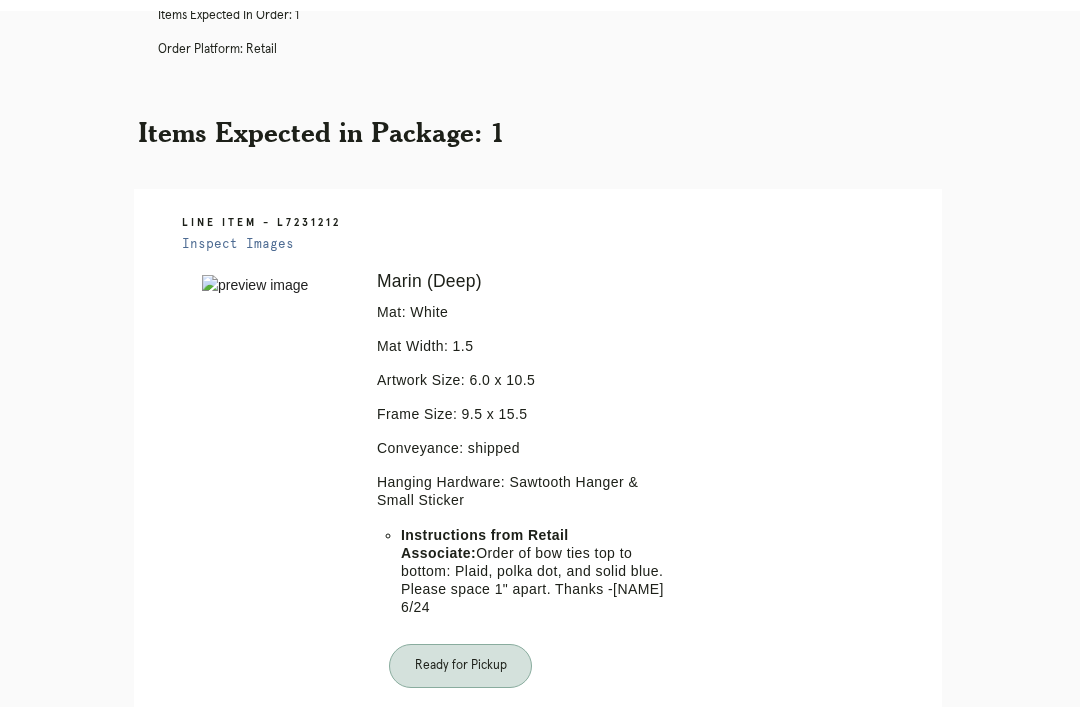 scroll, scrollTop: 0, scrollLeft: 0, axis: both 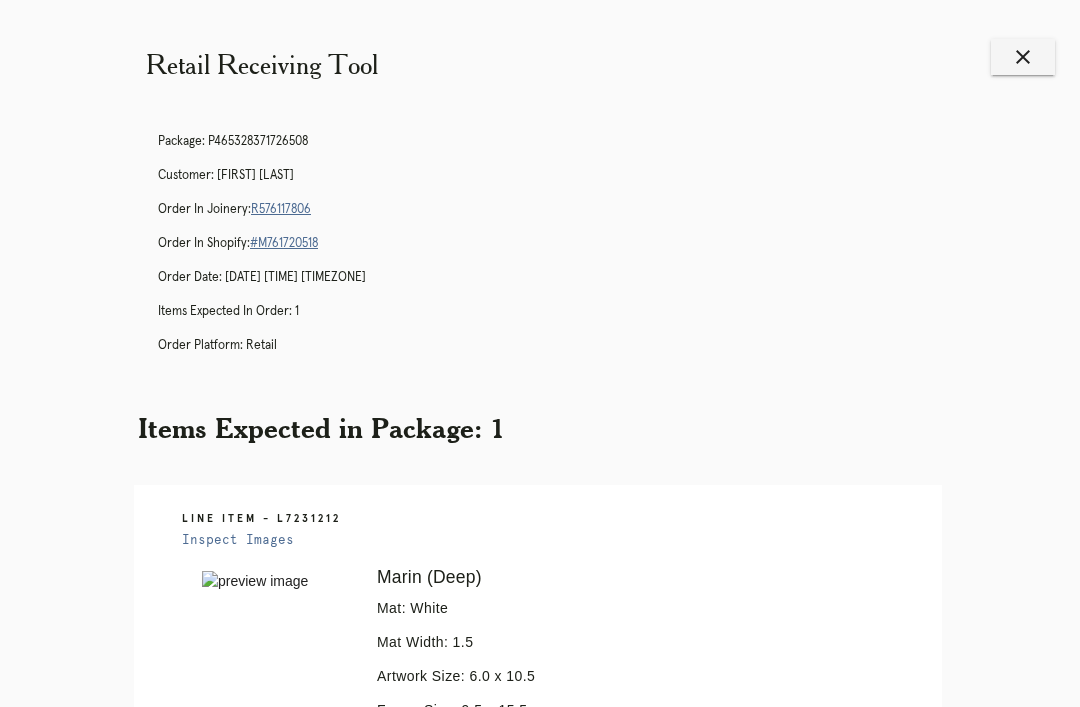 click on "R576117806" at bounding box center [281, 209] 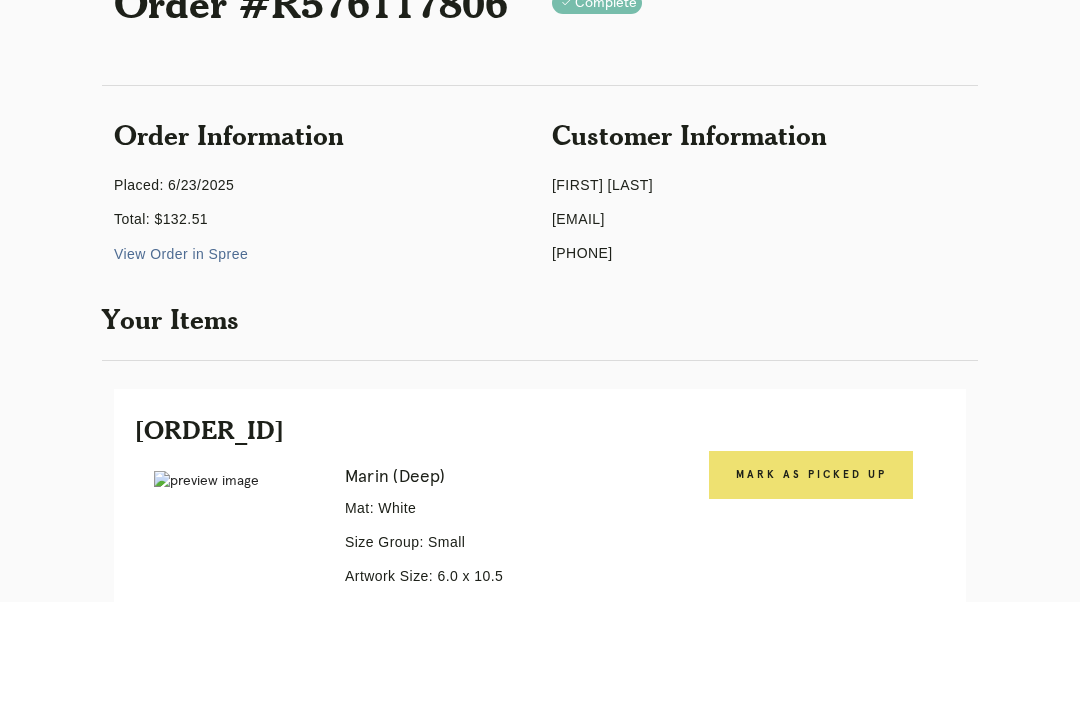 scroll, scrollTop: 143, scrollLeft: 0, axis: vertical 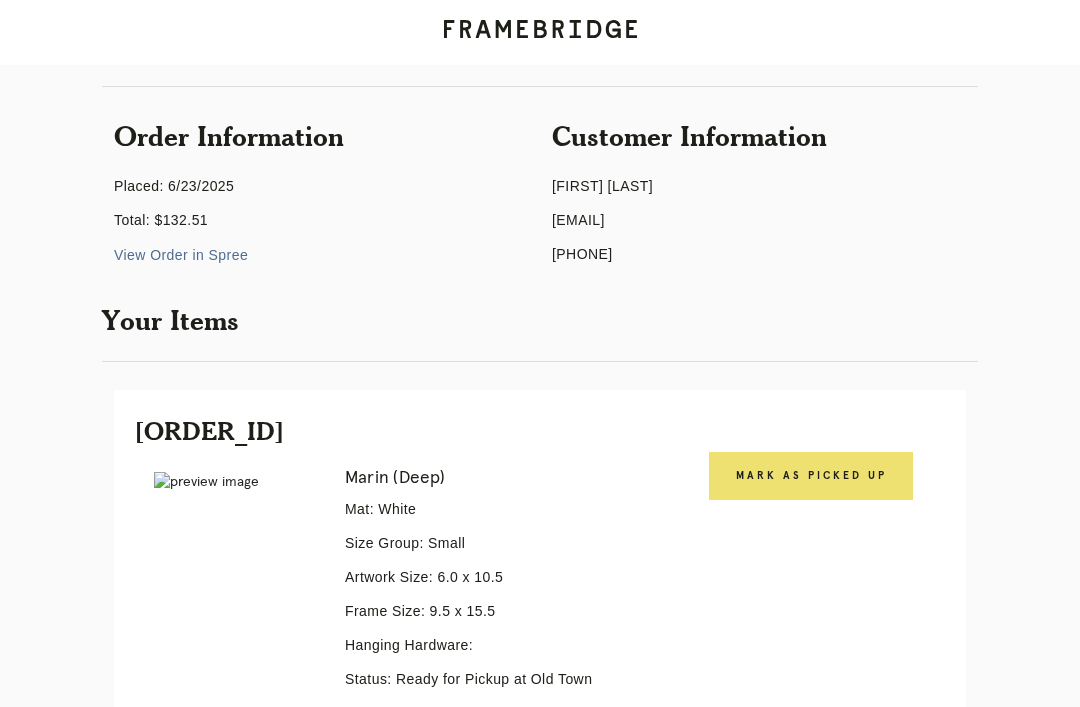 click on "Mark as Picked Up" at bounding box center [811, 476] 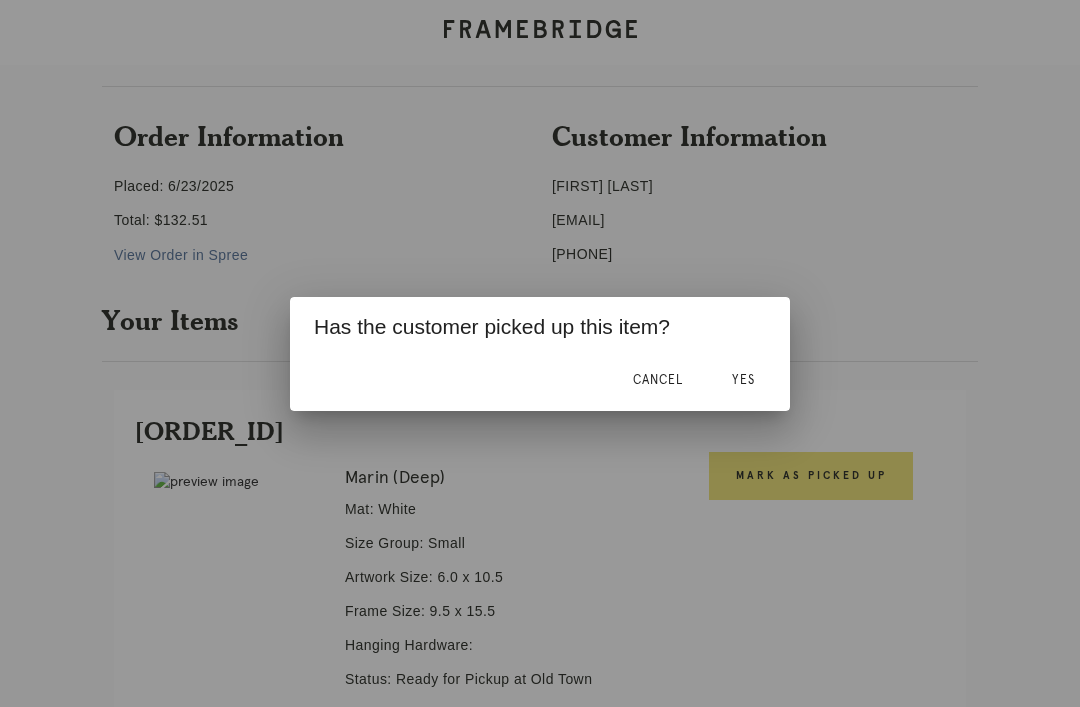 click on "Yes" at bounding box center [658, 380] 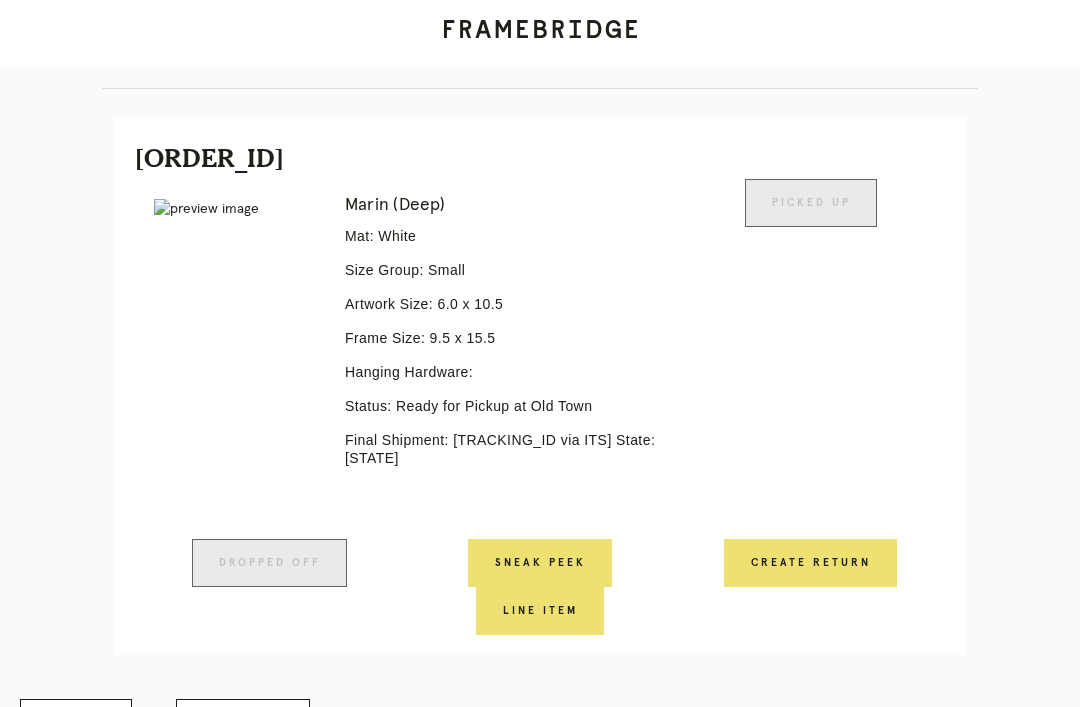 scroll, scrollTop: 428, scrollLeft: 0, axis: vertical 